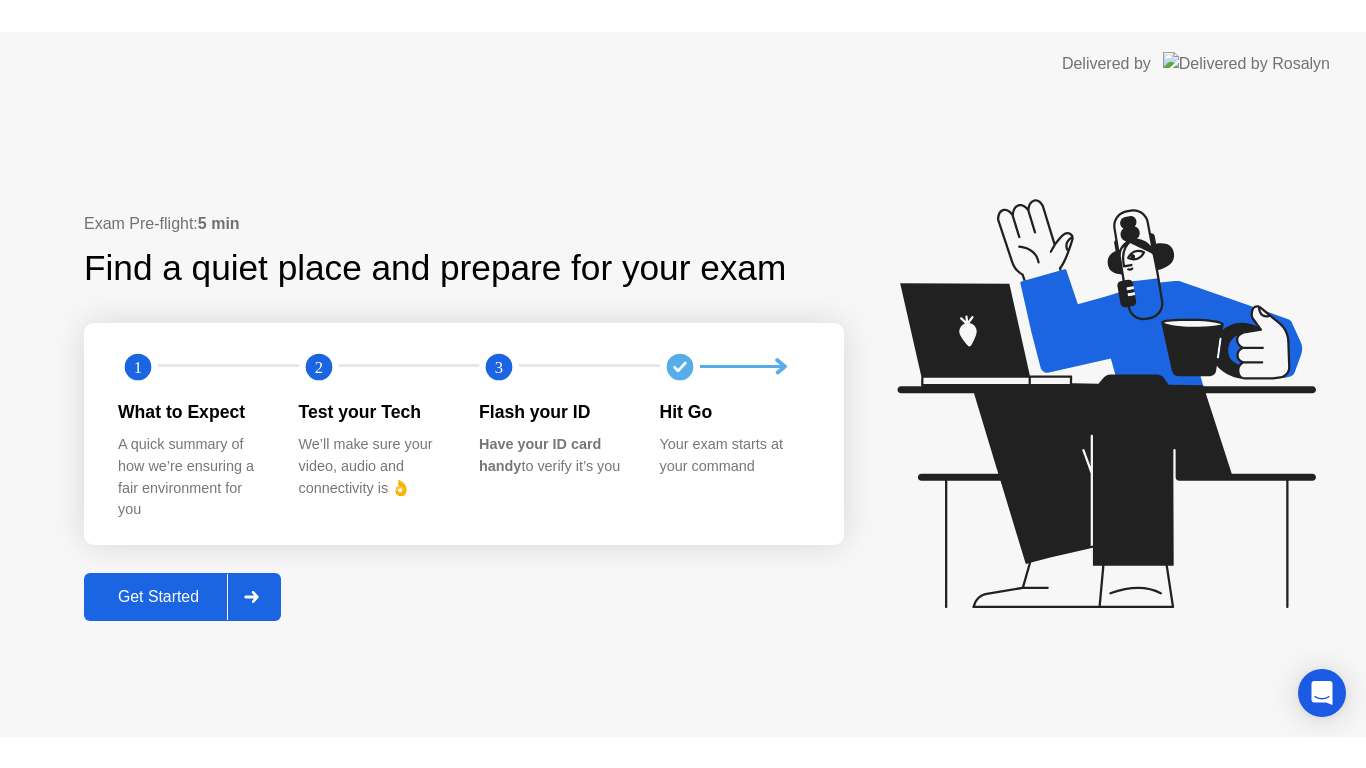 scroll, scrollTop: 0, scrollLeft: 0, axis: both 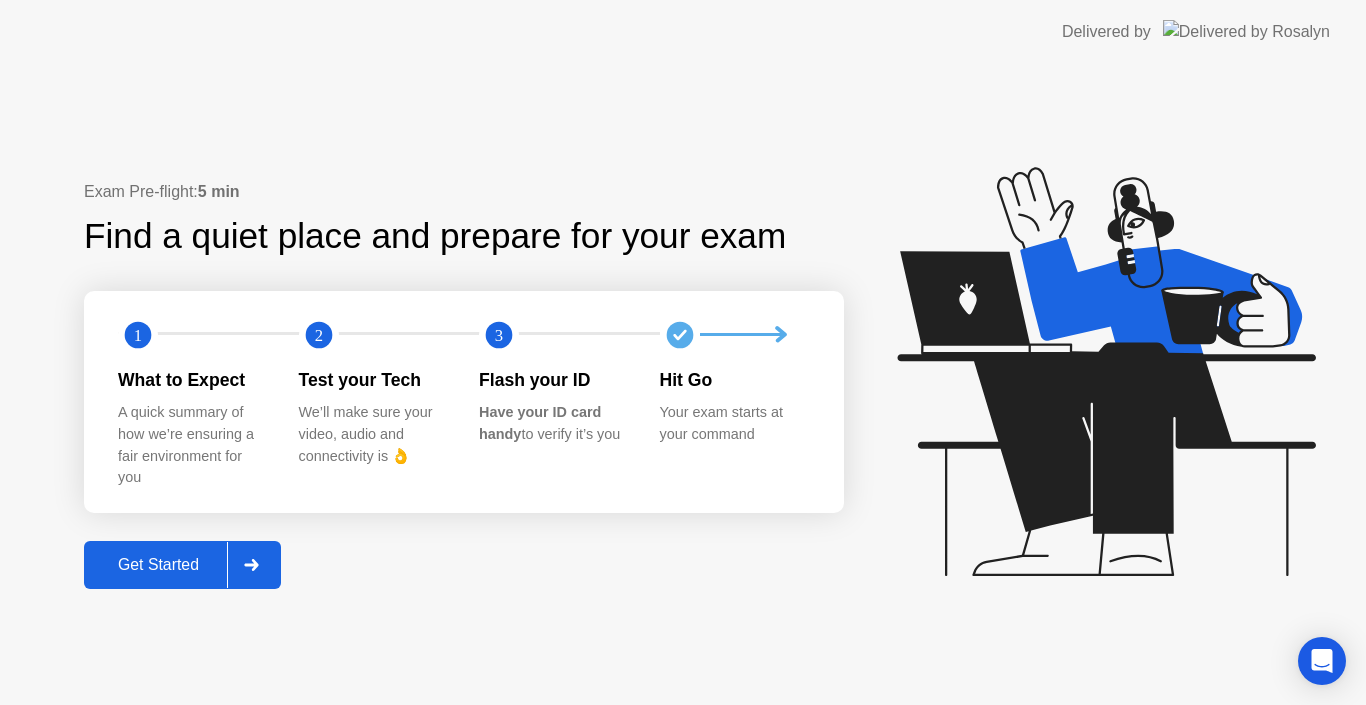 click on "Get Started" 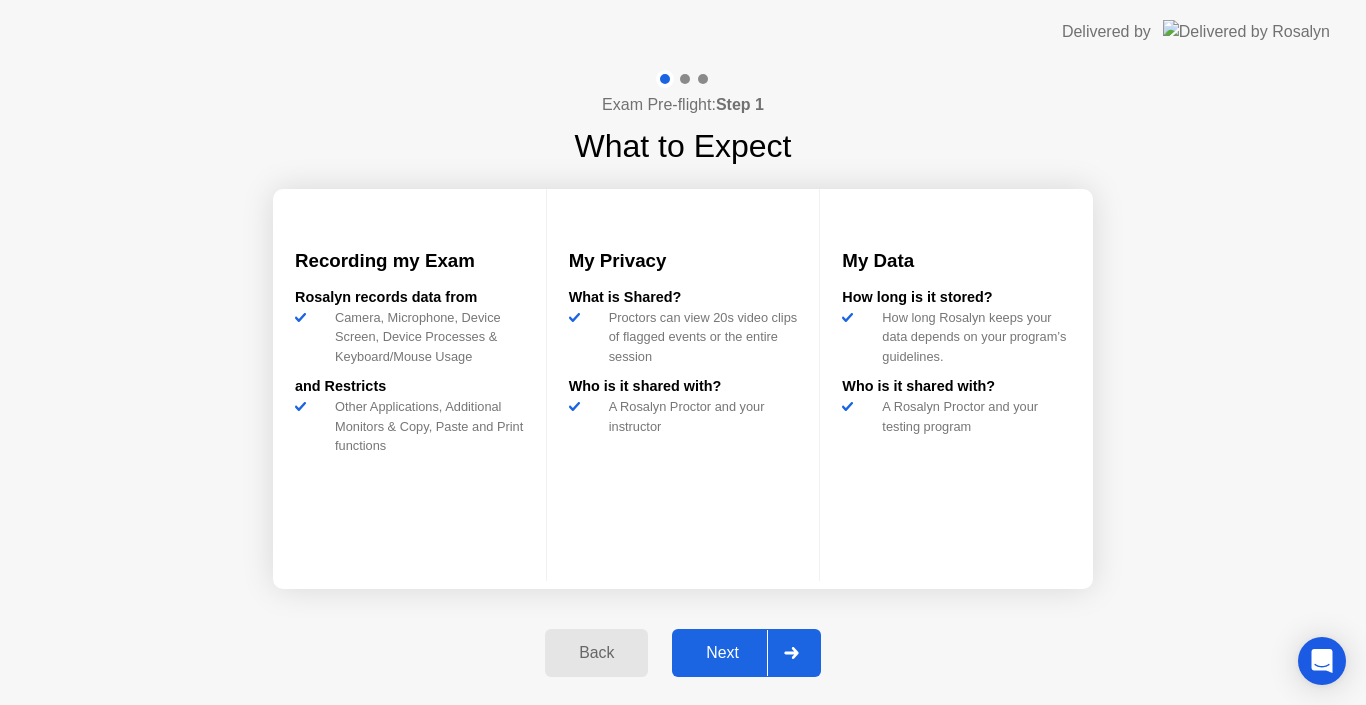 click on "Next" 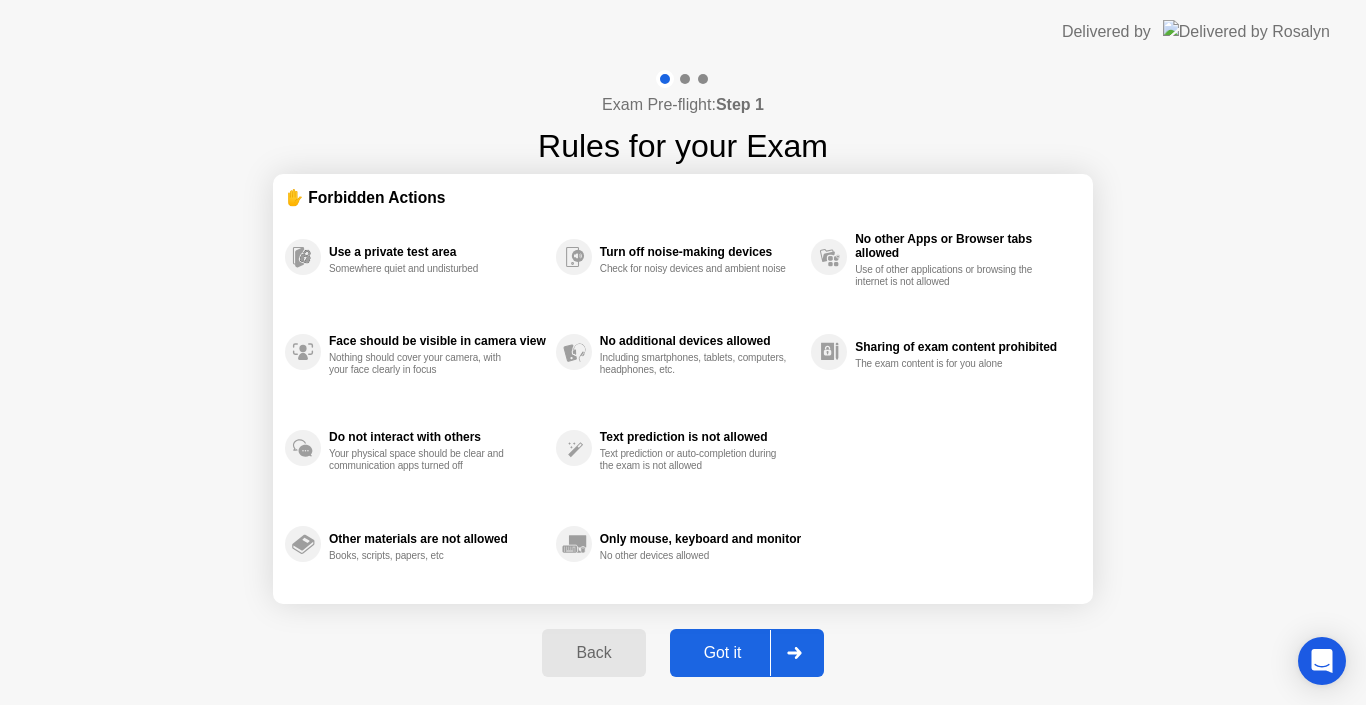 click on "Got it" 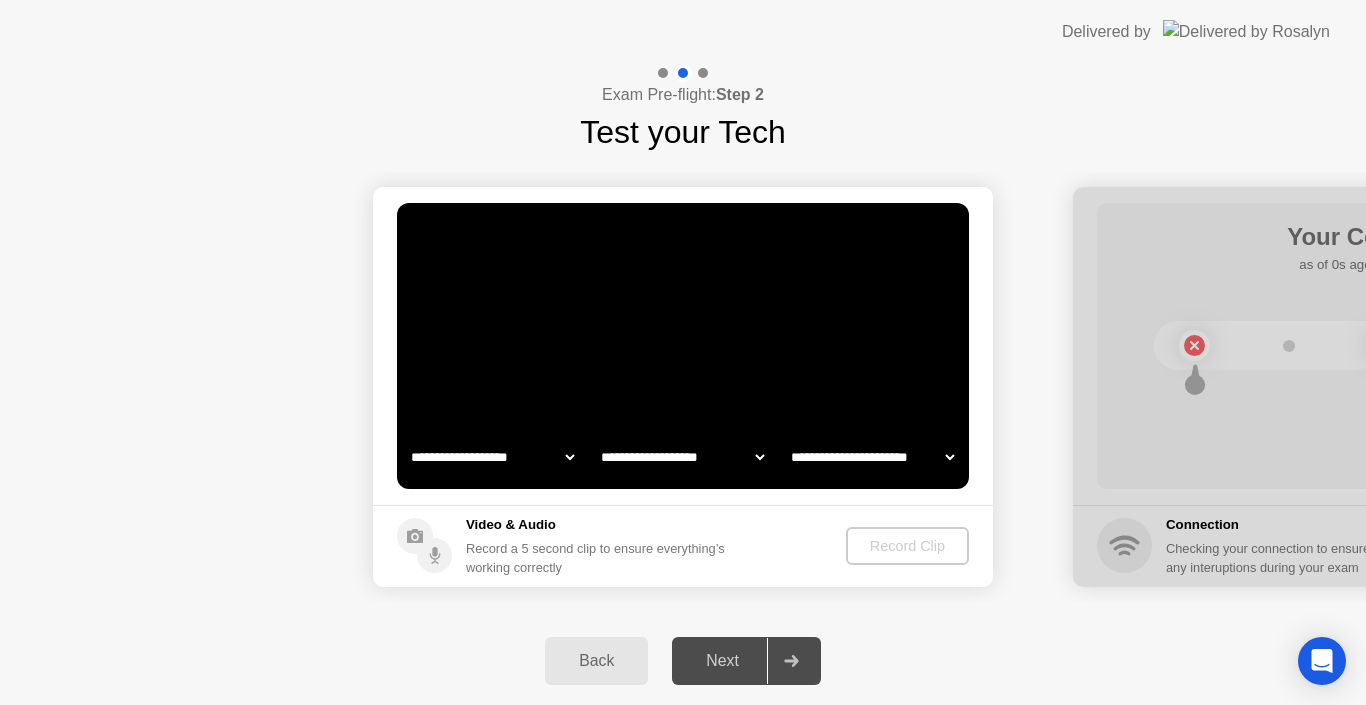 select on "**********" 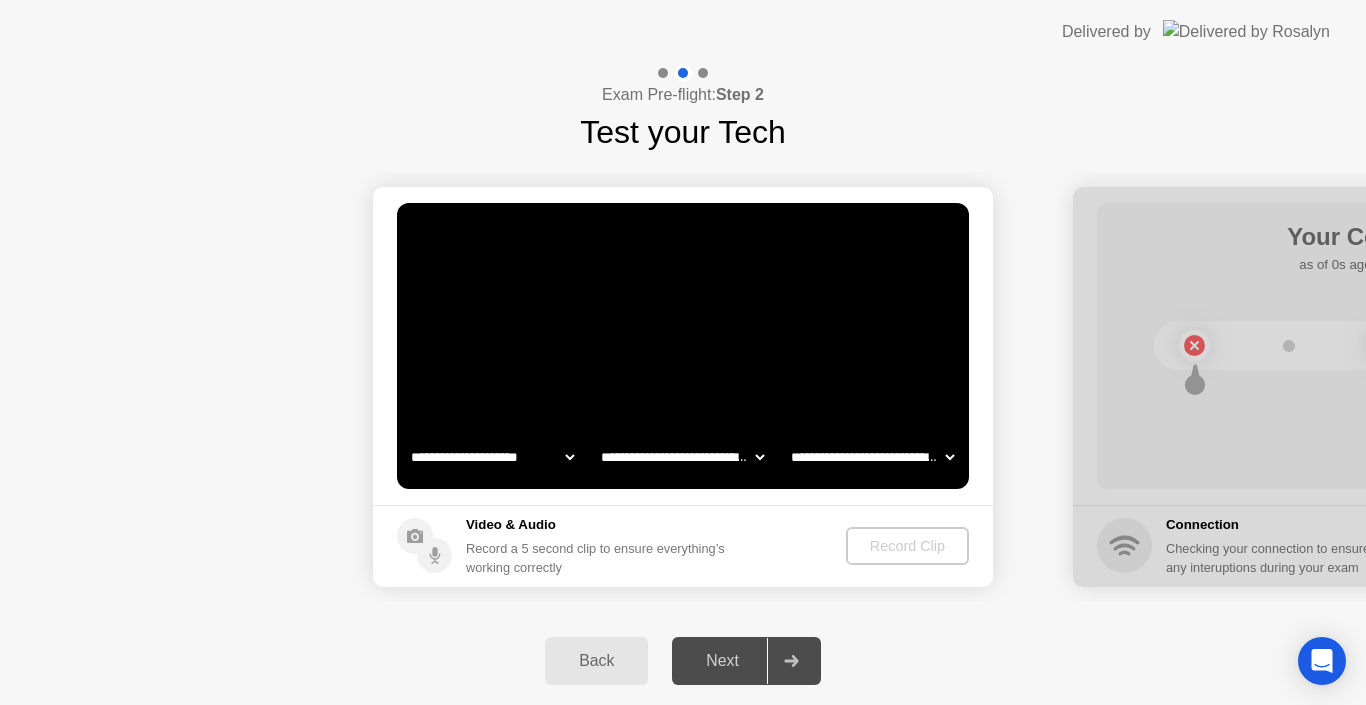click on "**********" 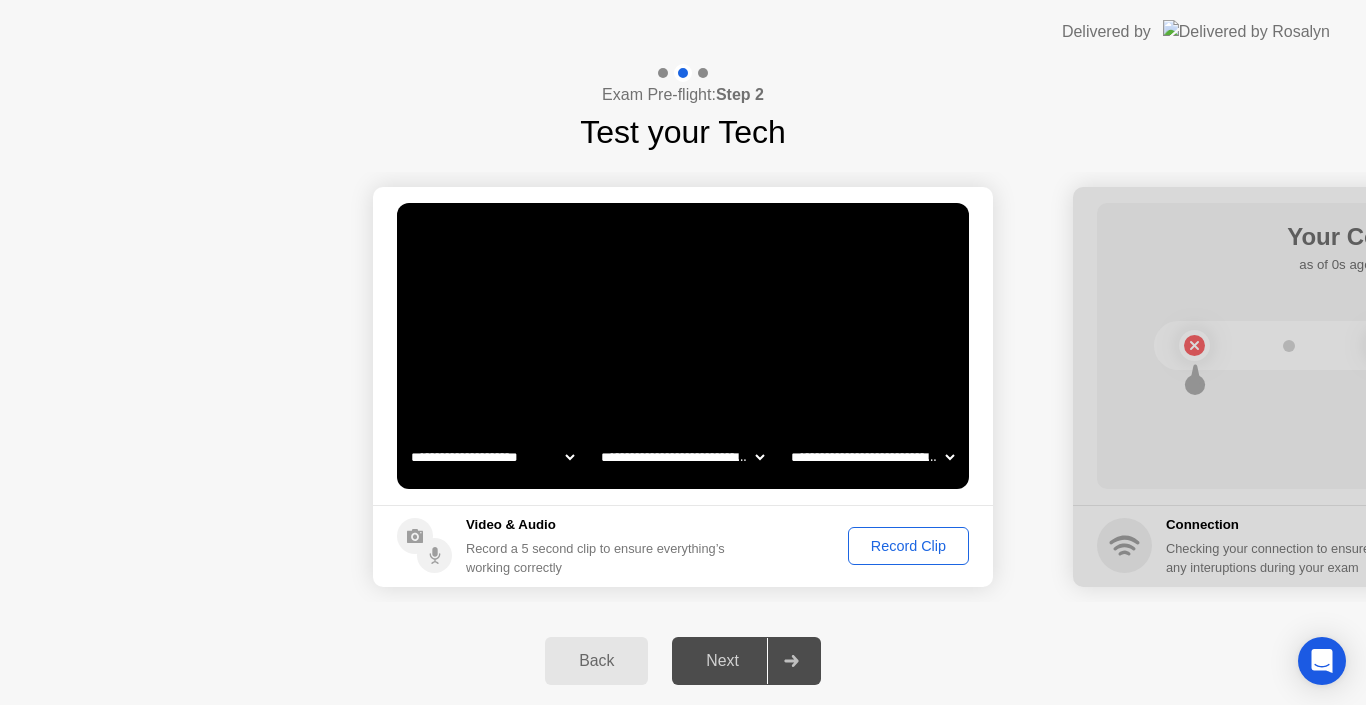 select on "**********" 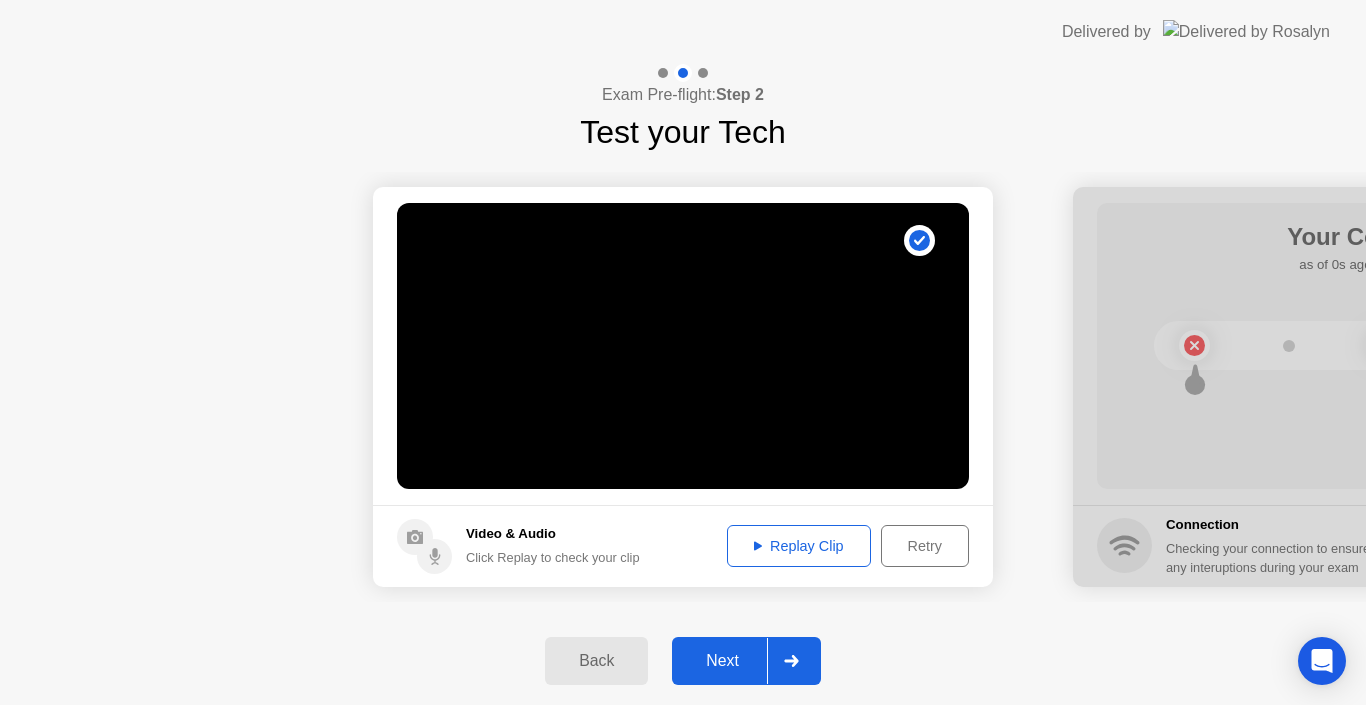 click on "Replay Clip" 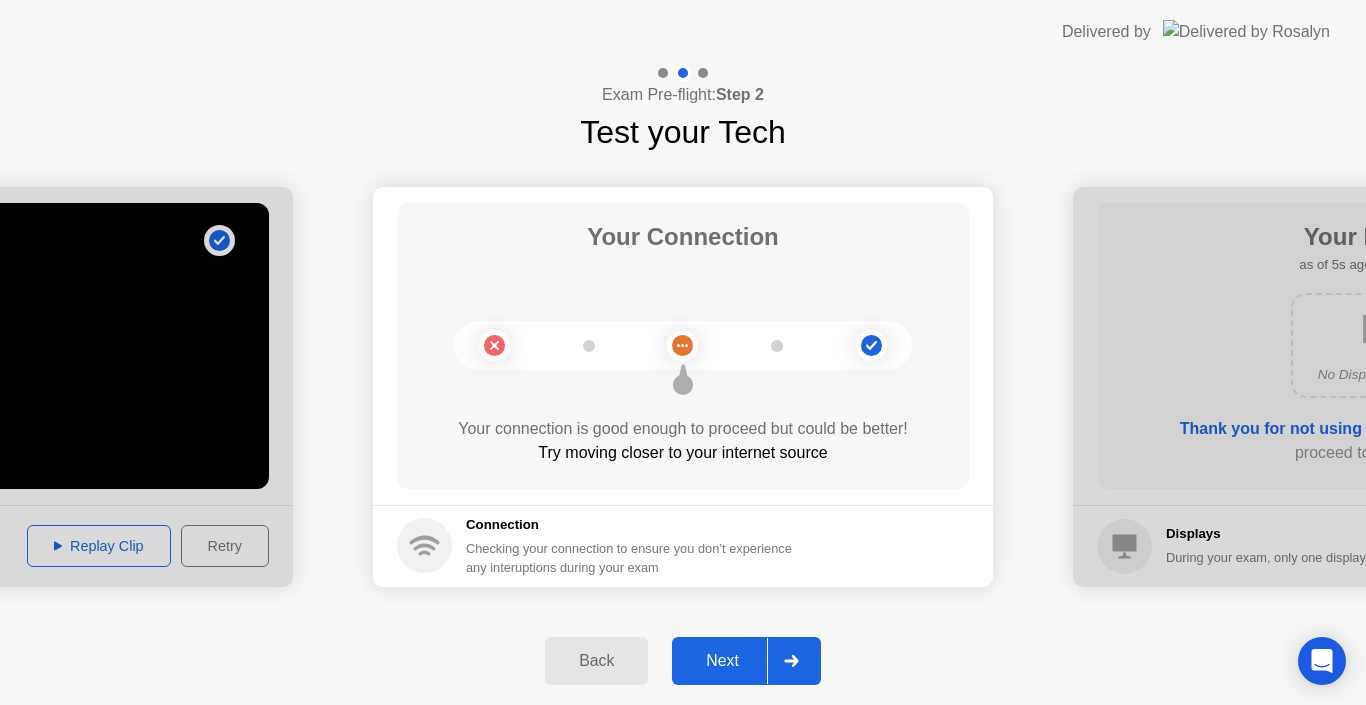 click on "Next" 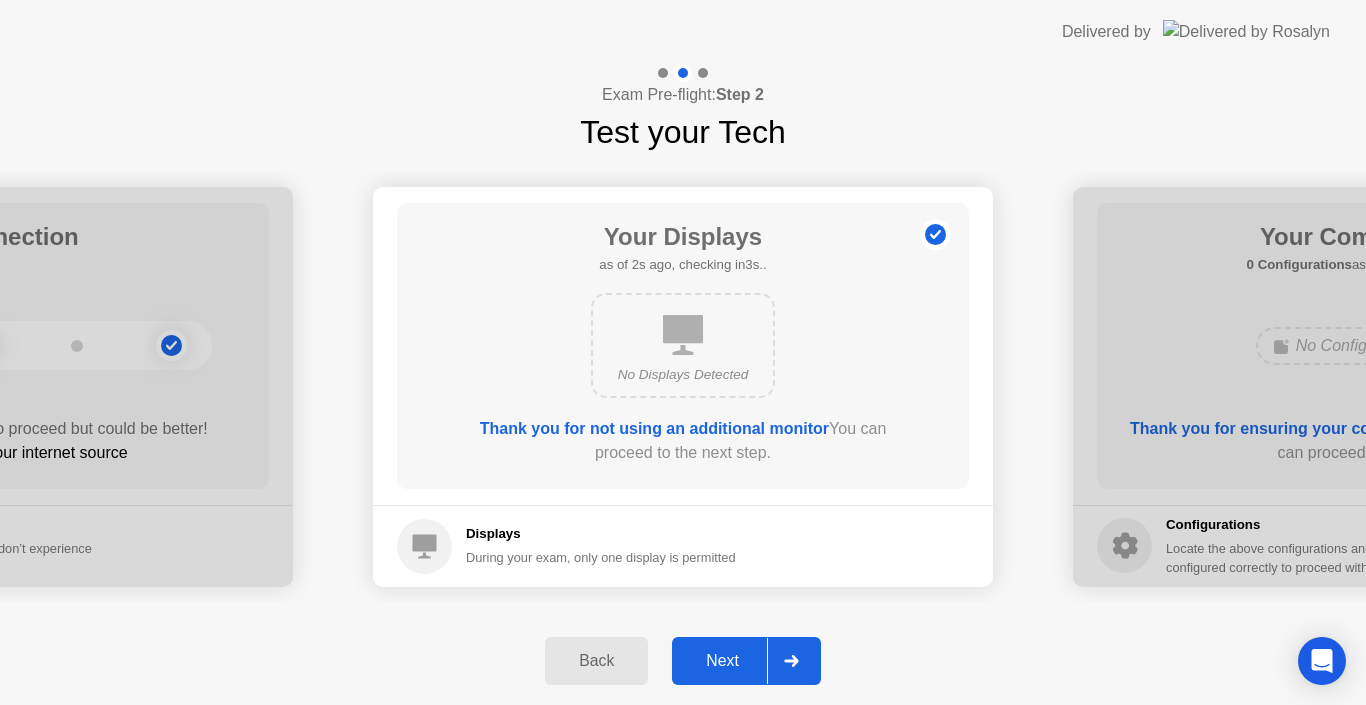 click on "Next" 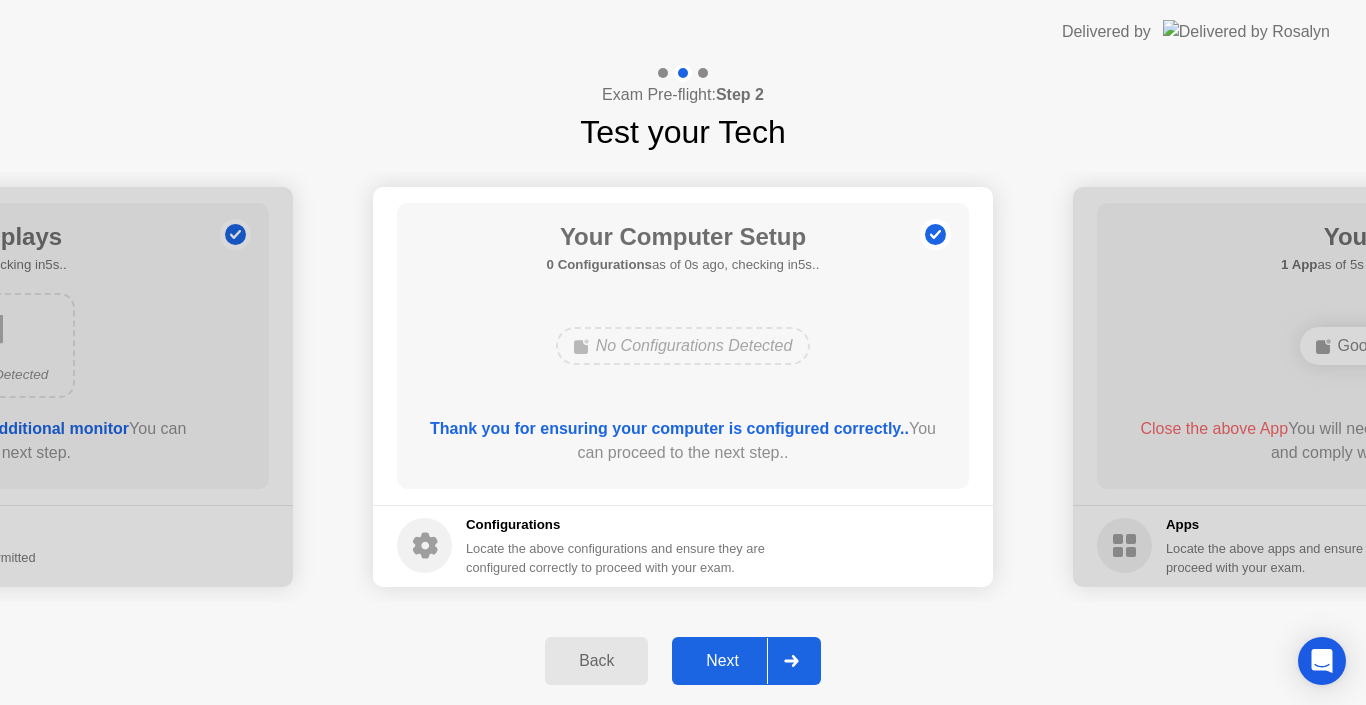 click on "Next" 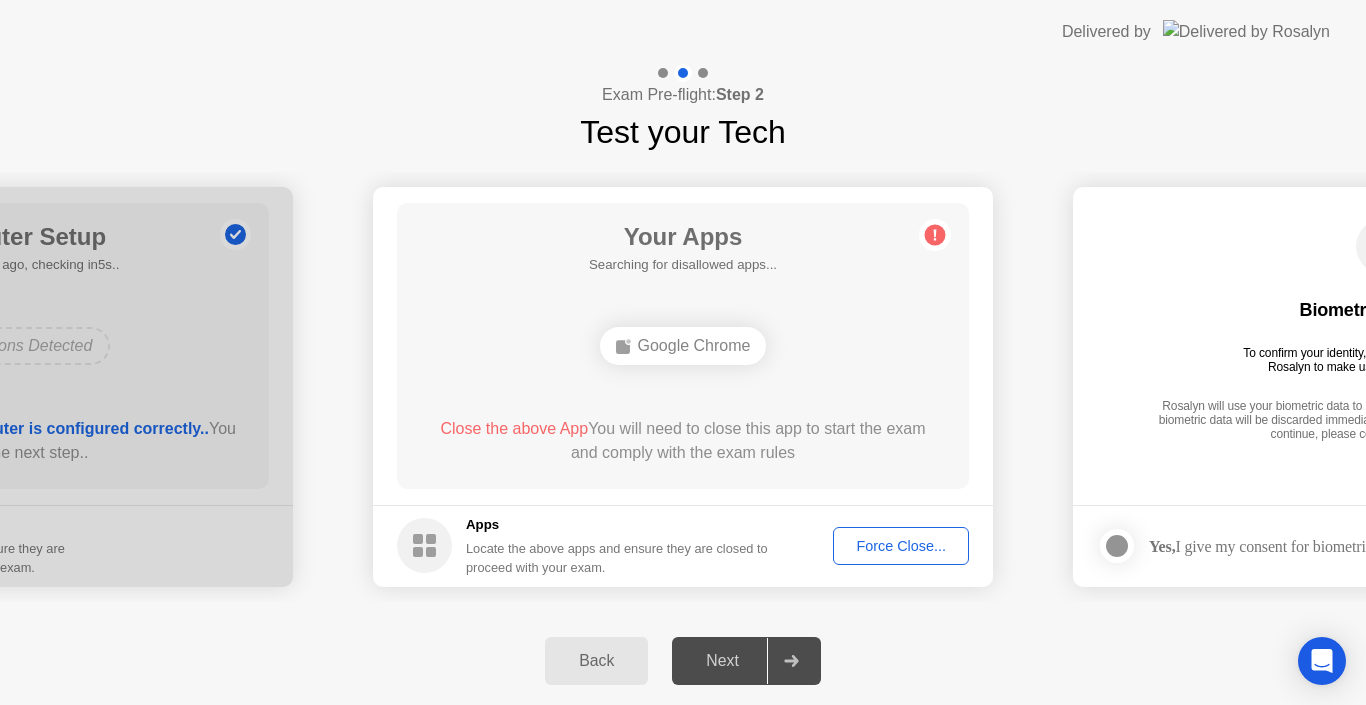 click on "Force Close..." 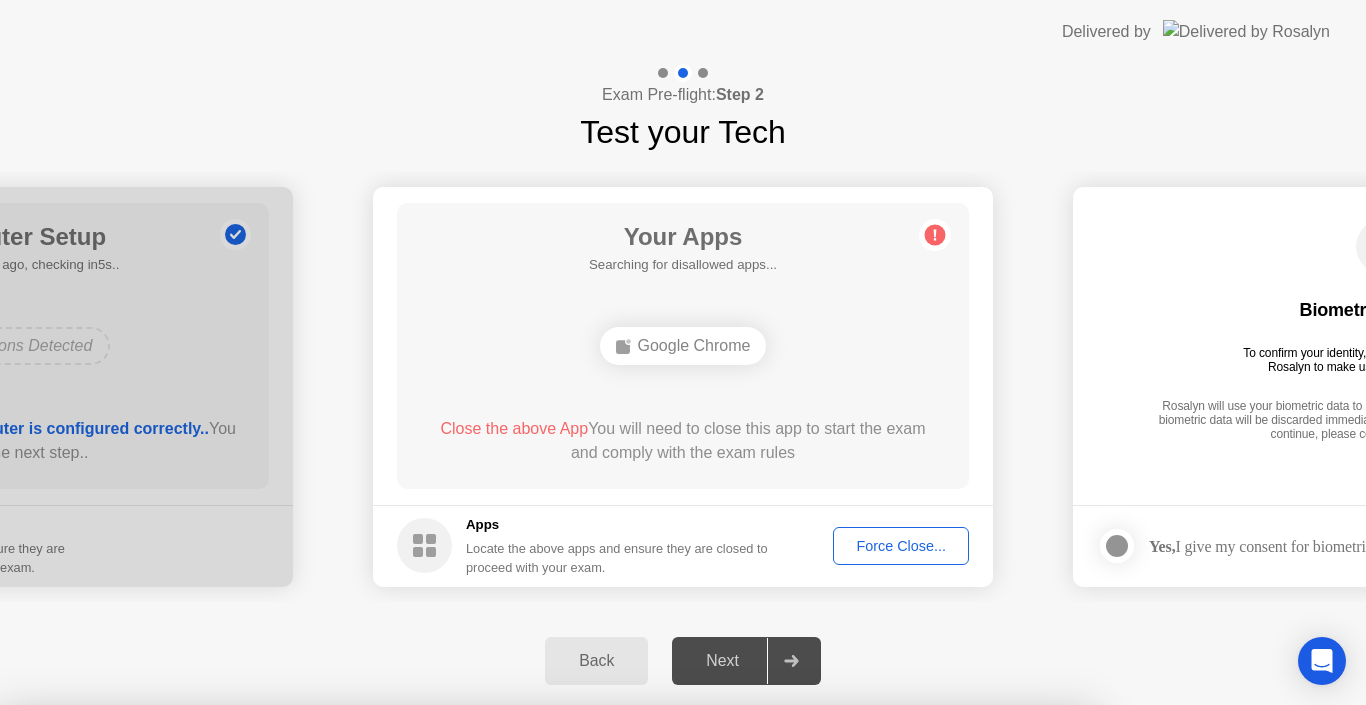 click on "Confirm" at bounding box center [613, 981] 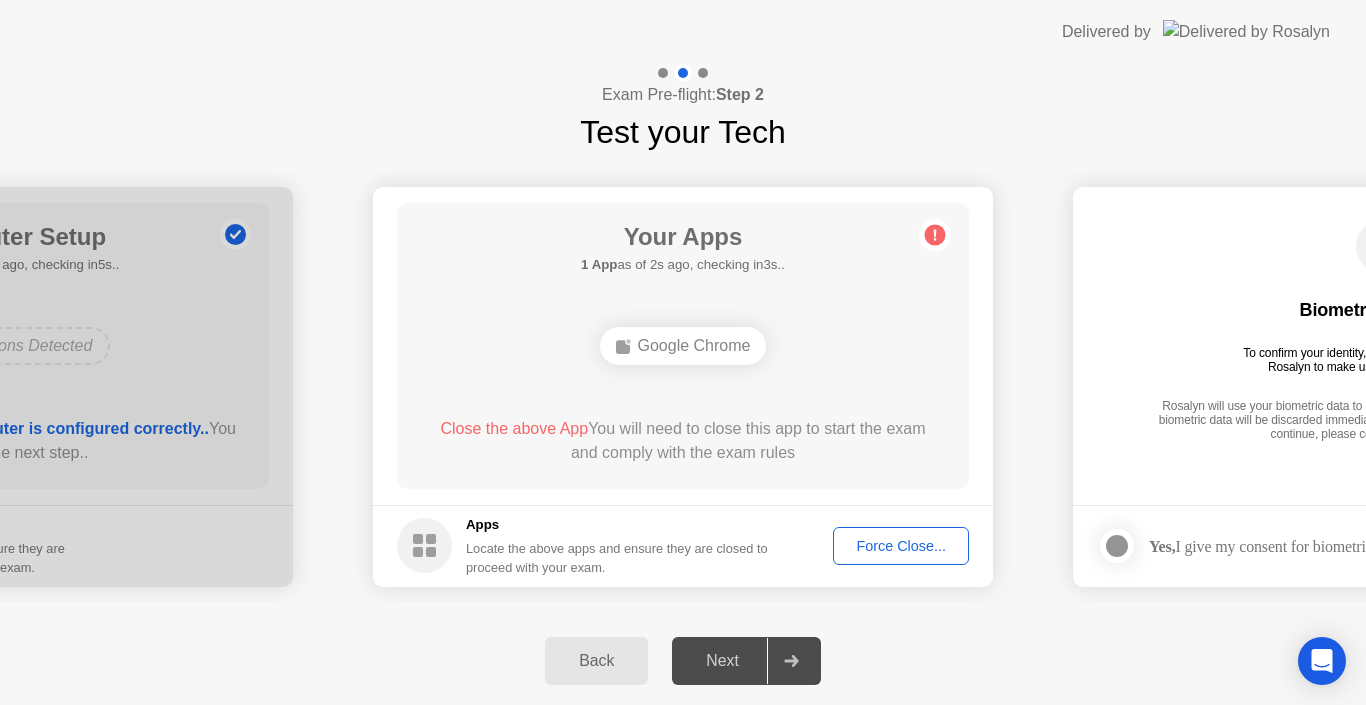 click on "Force Close..." 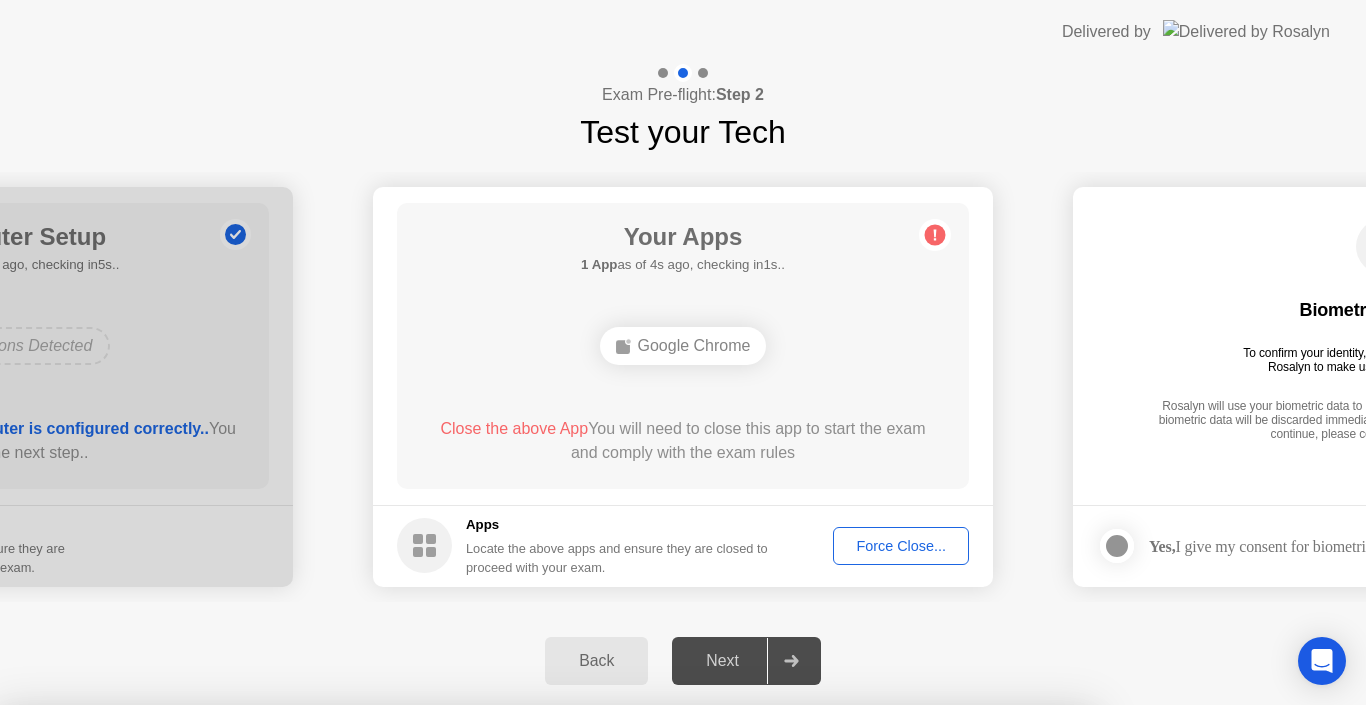 click on "Confirm" at bounding box center (613, 981) 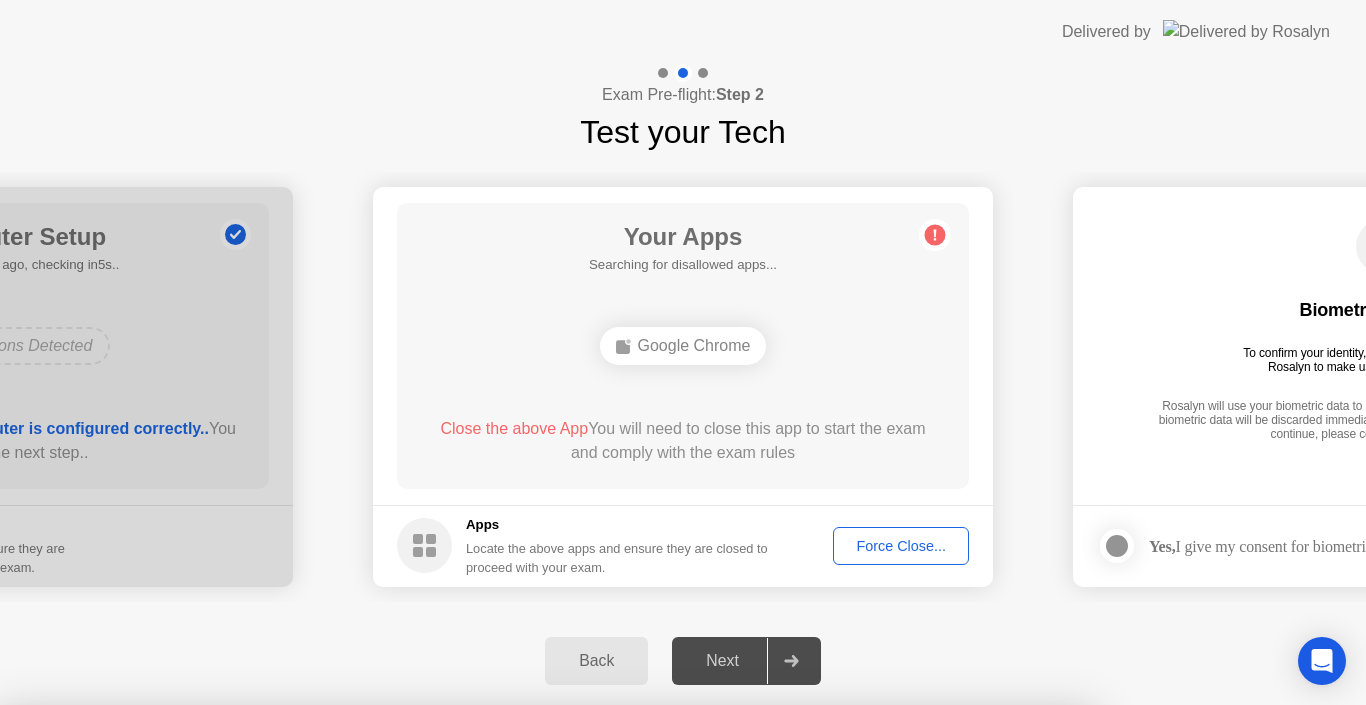 click on "Close" at bounding box center (465, 943) 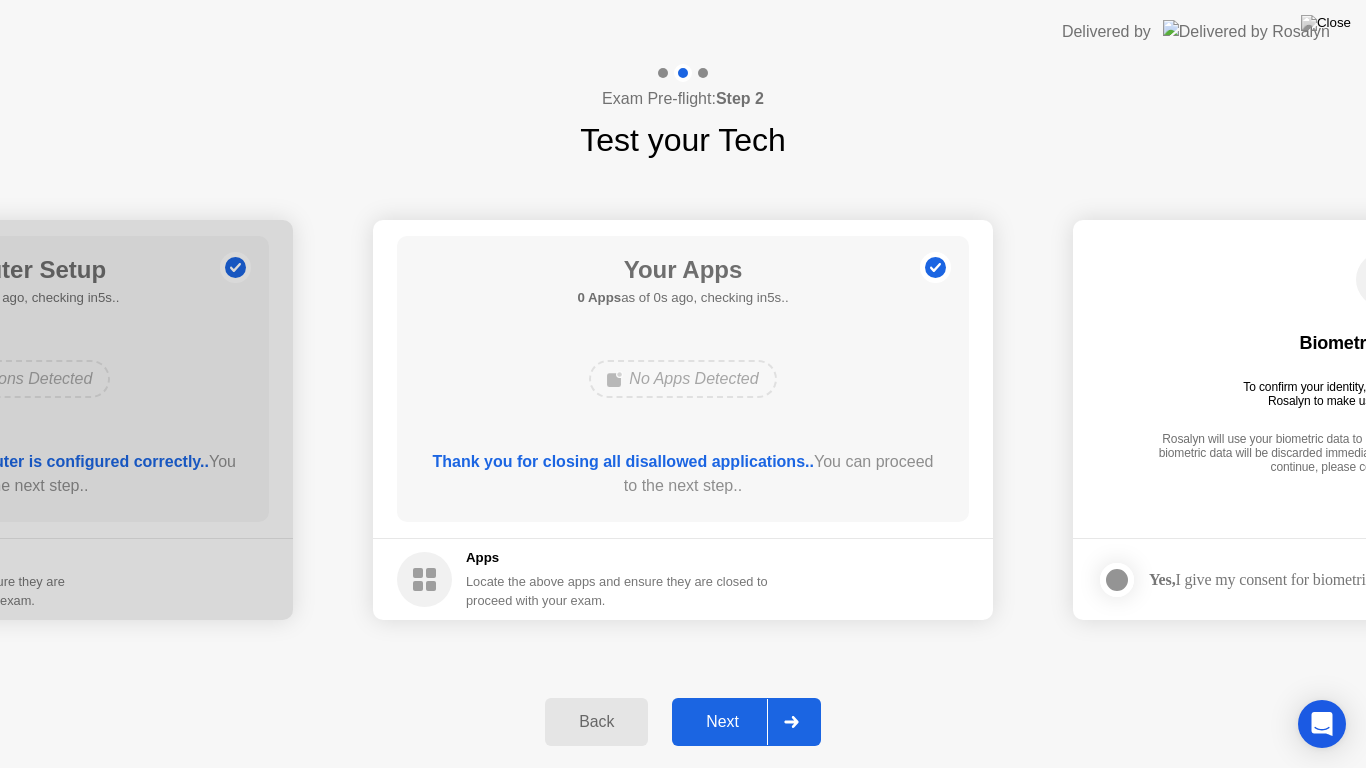 click on "Back Next" 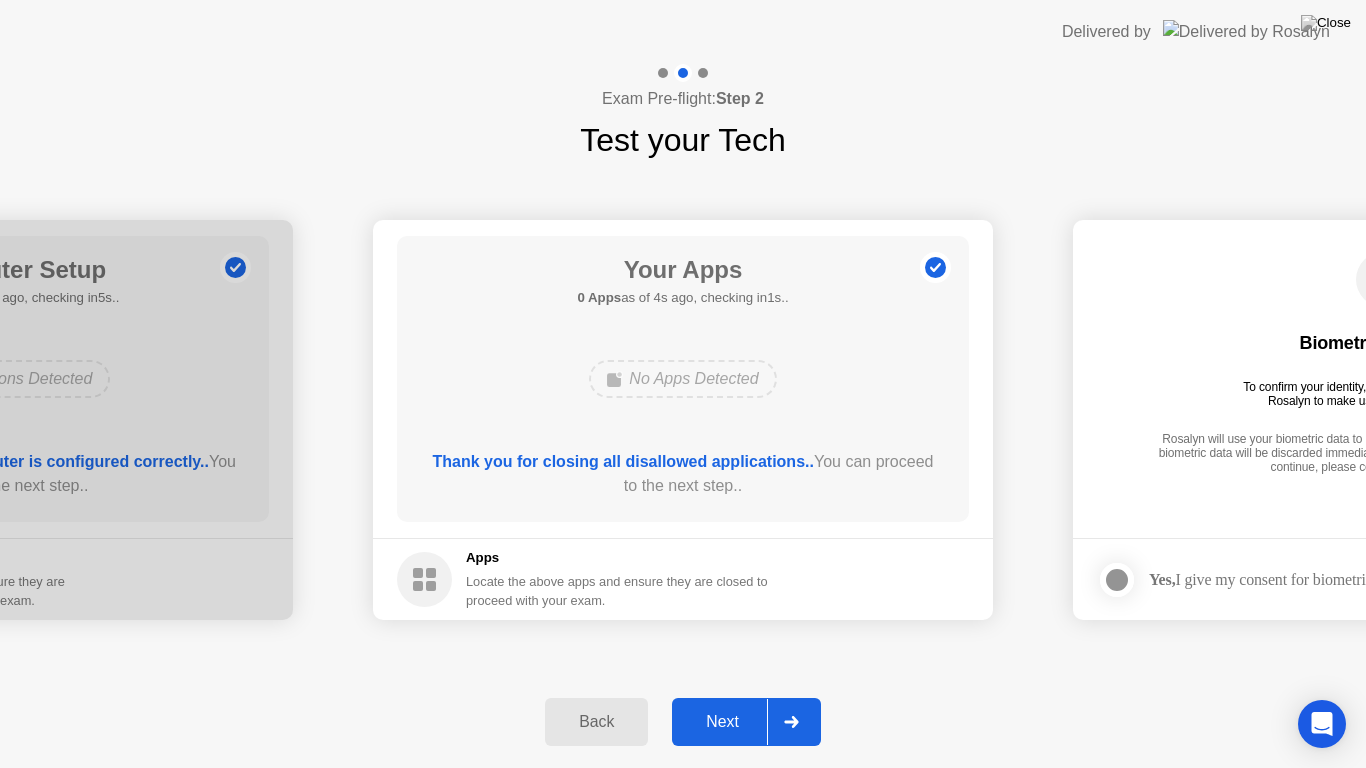 click on "Next" 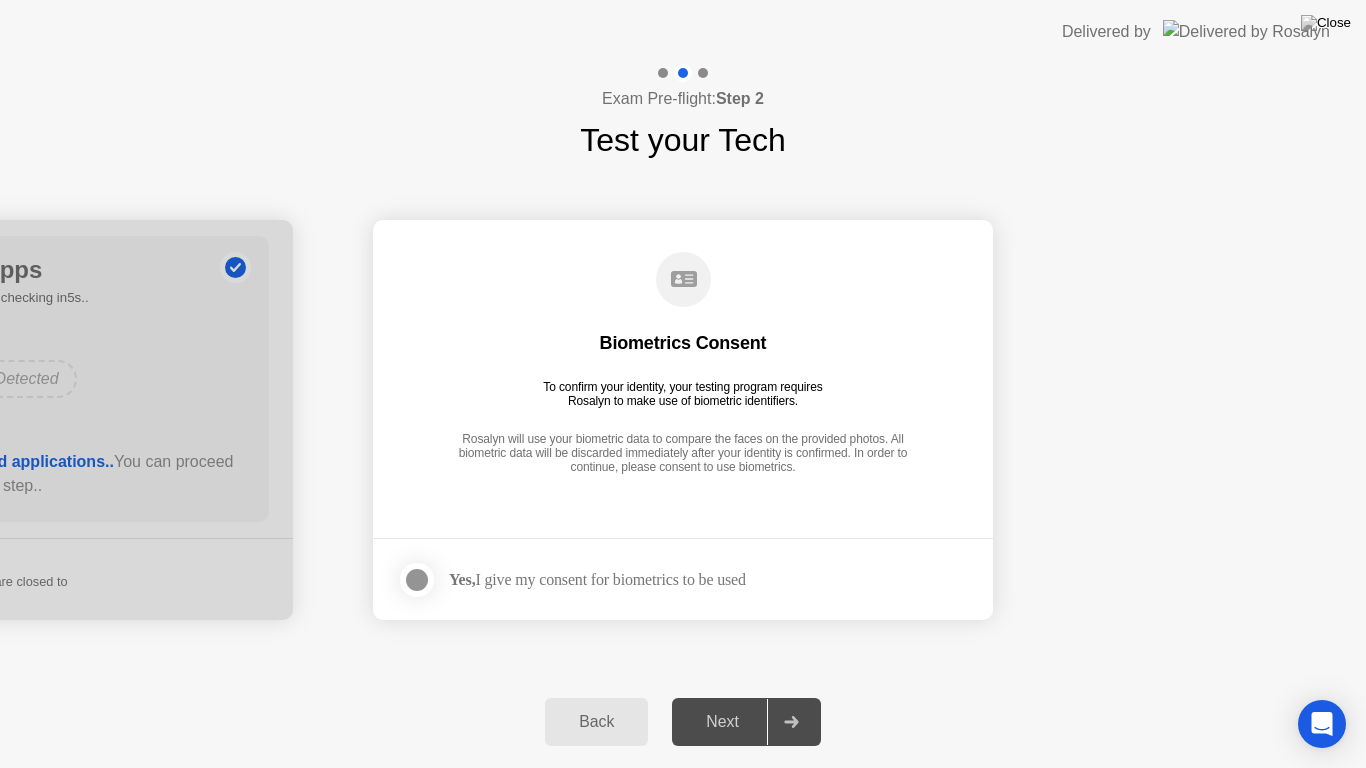 click on "Next" 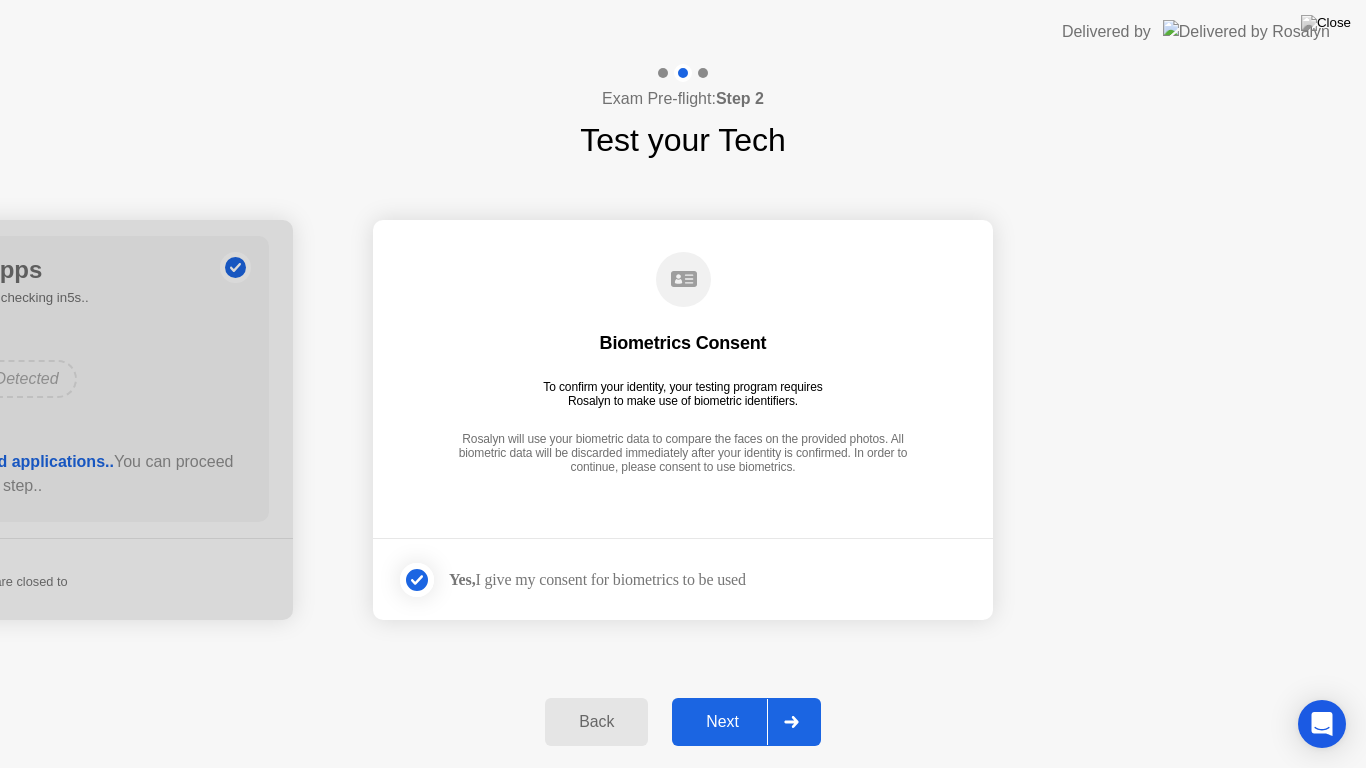 click on "Back Next" 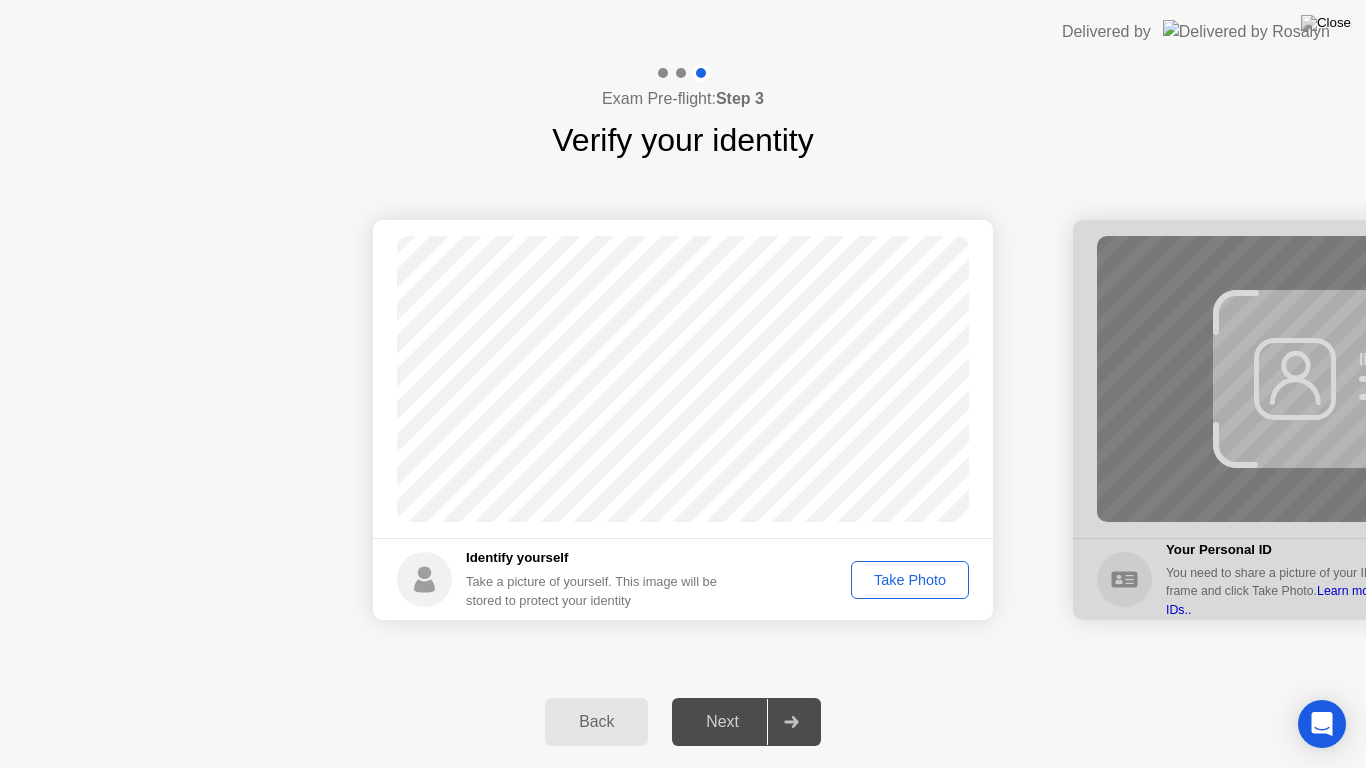 click on "Take Photo" 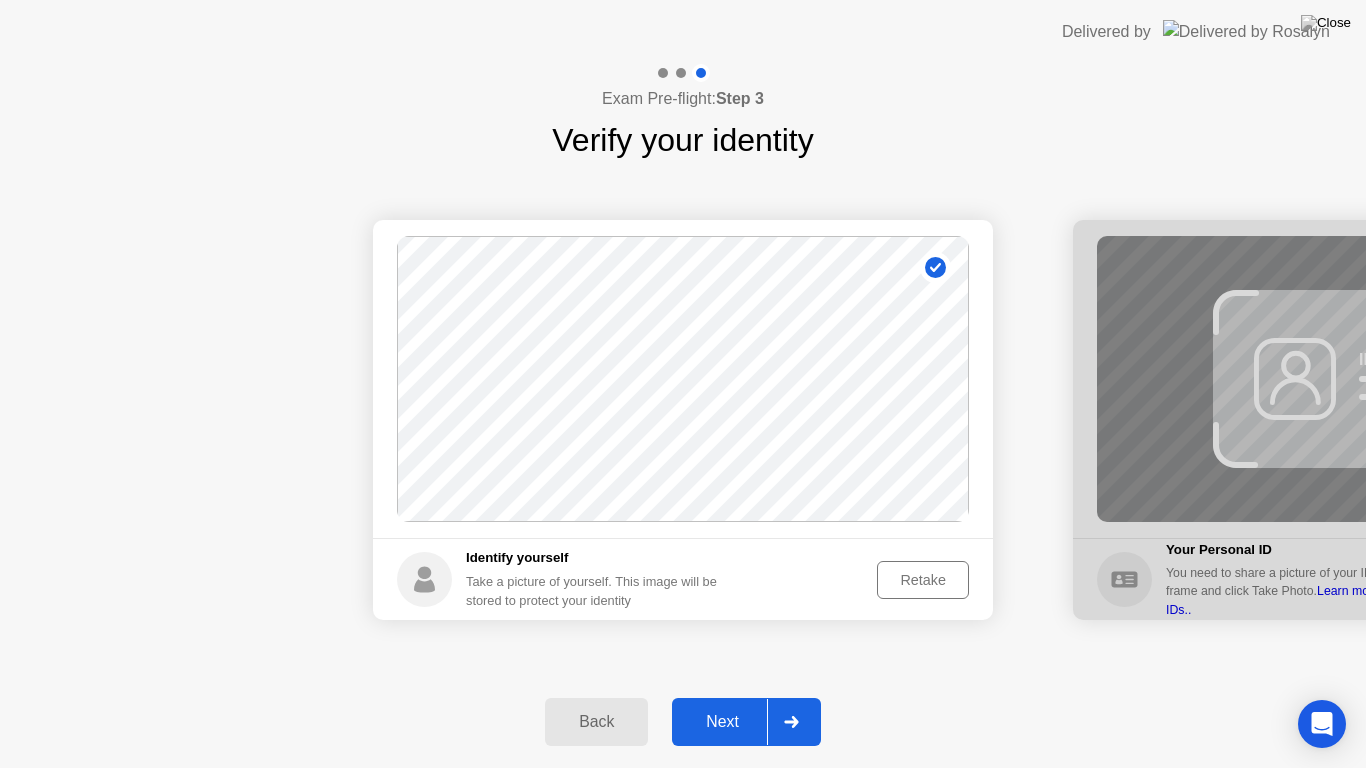 click on "Next" 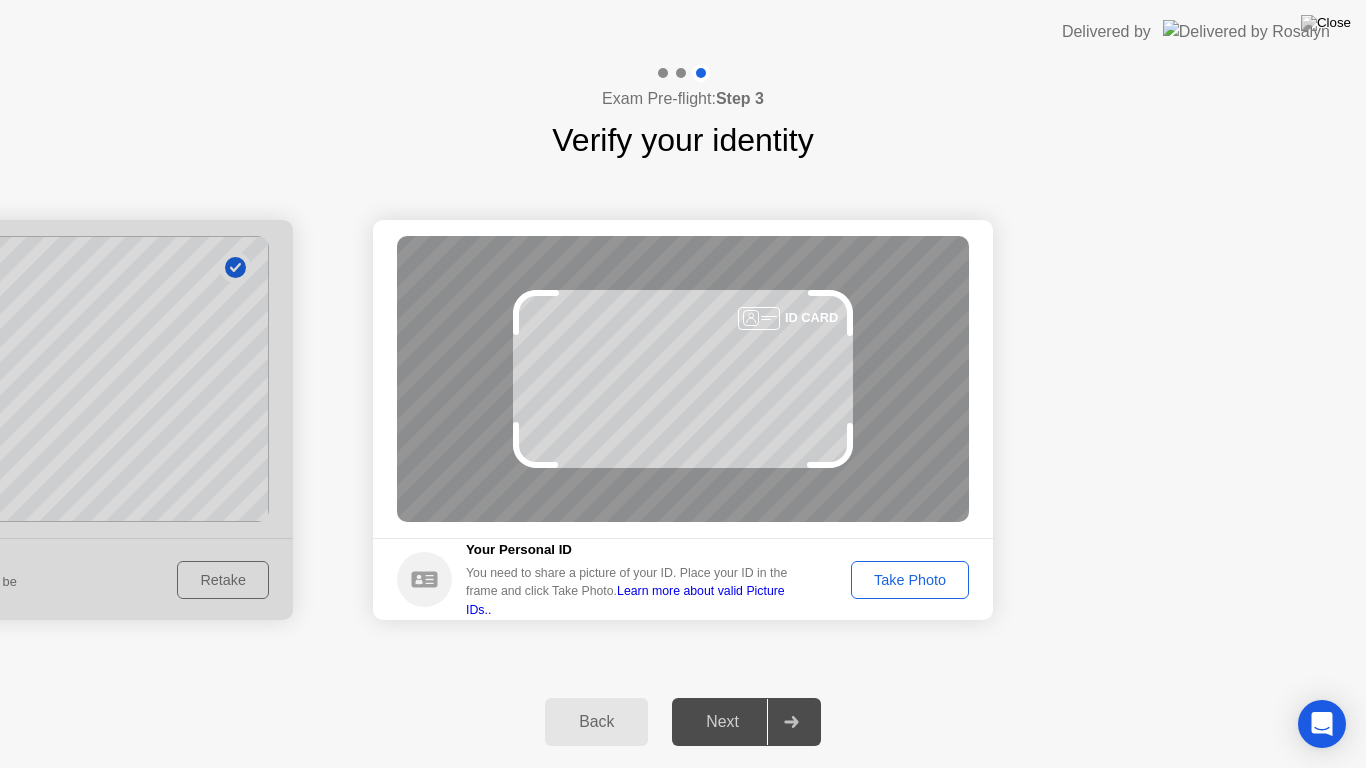 click on "Take Photo" 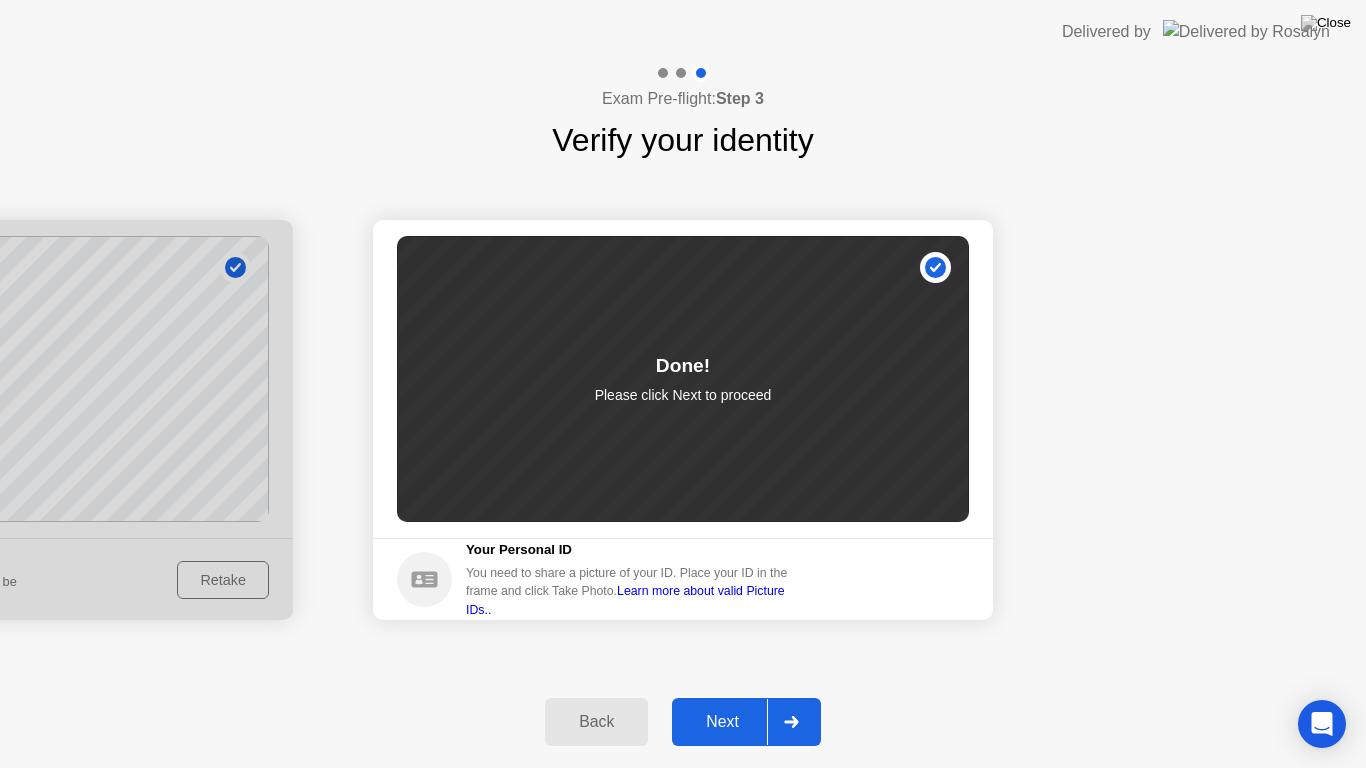 click on "Next" 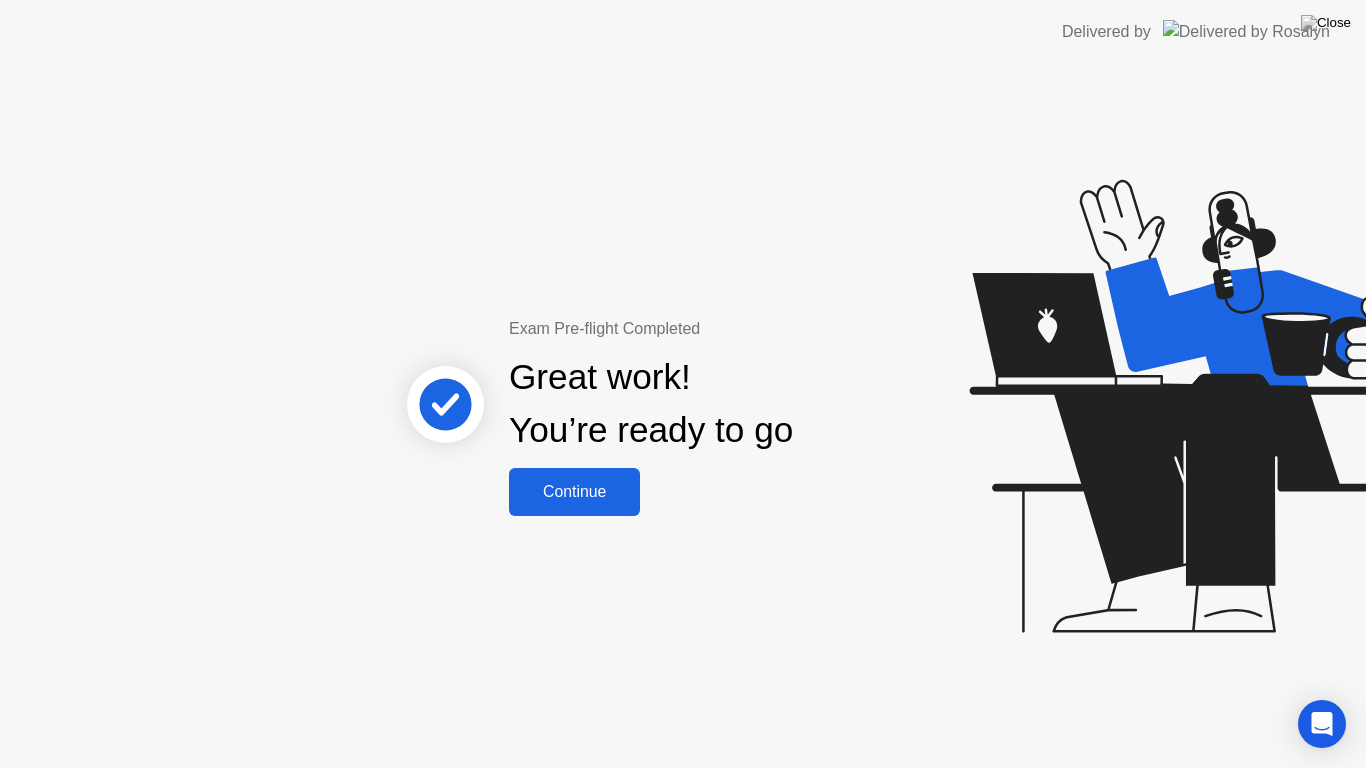 click on "Continue" 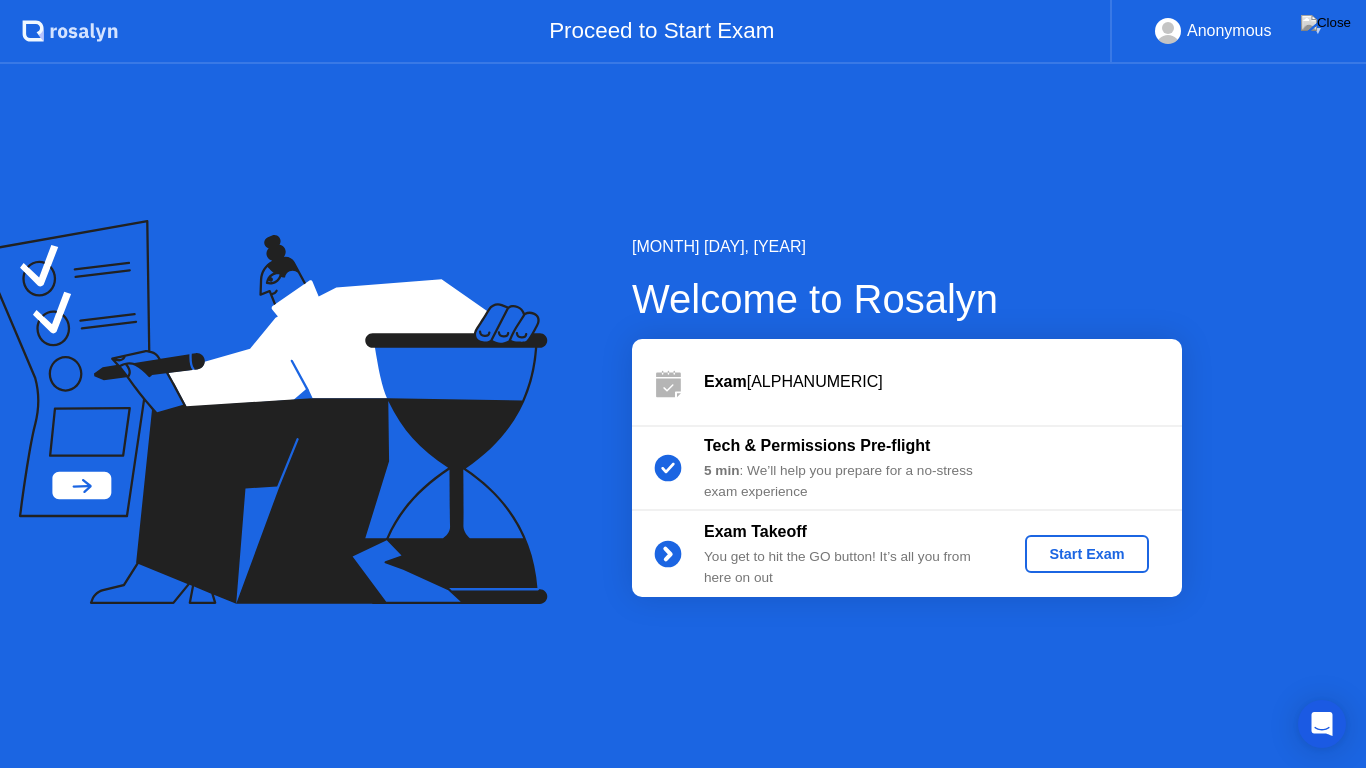 click on "Start Exam" 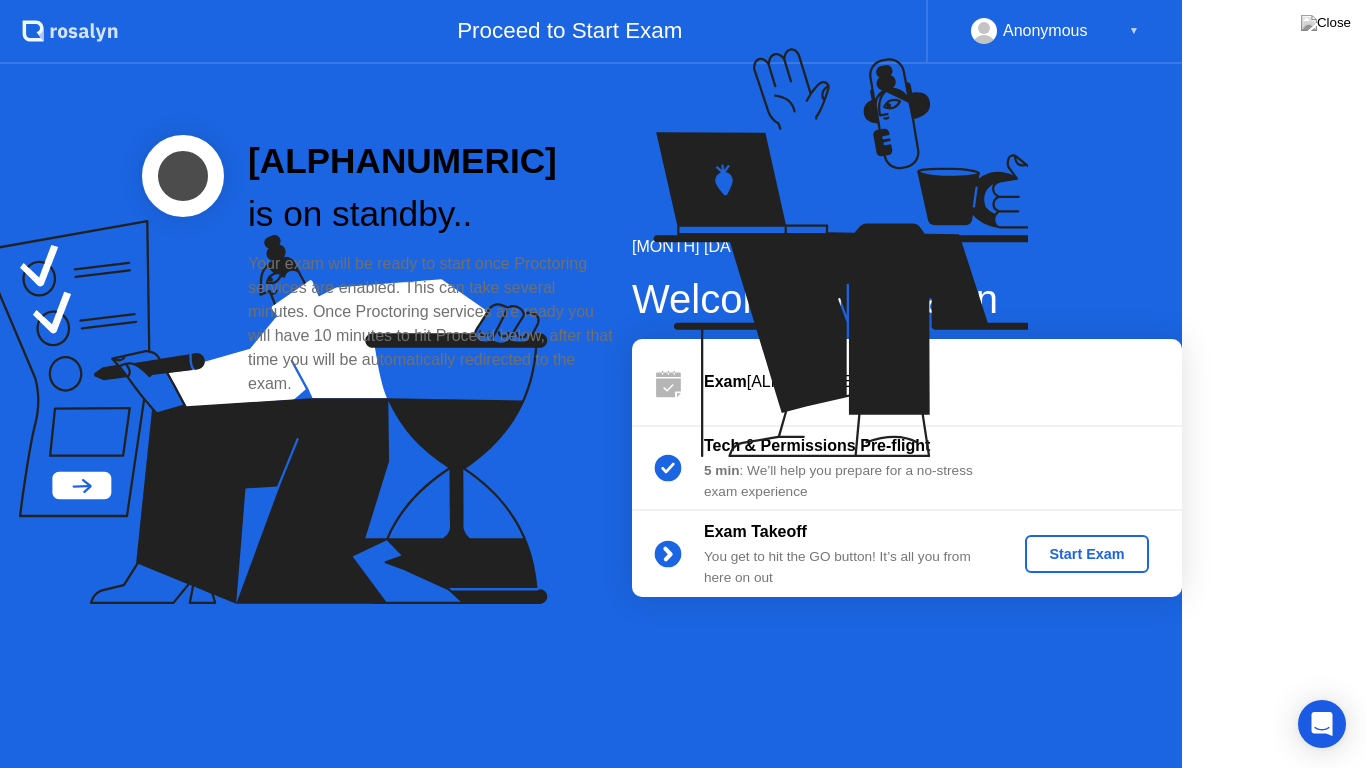 click 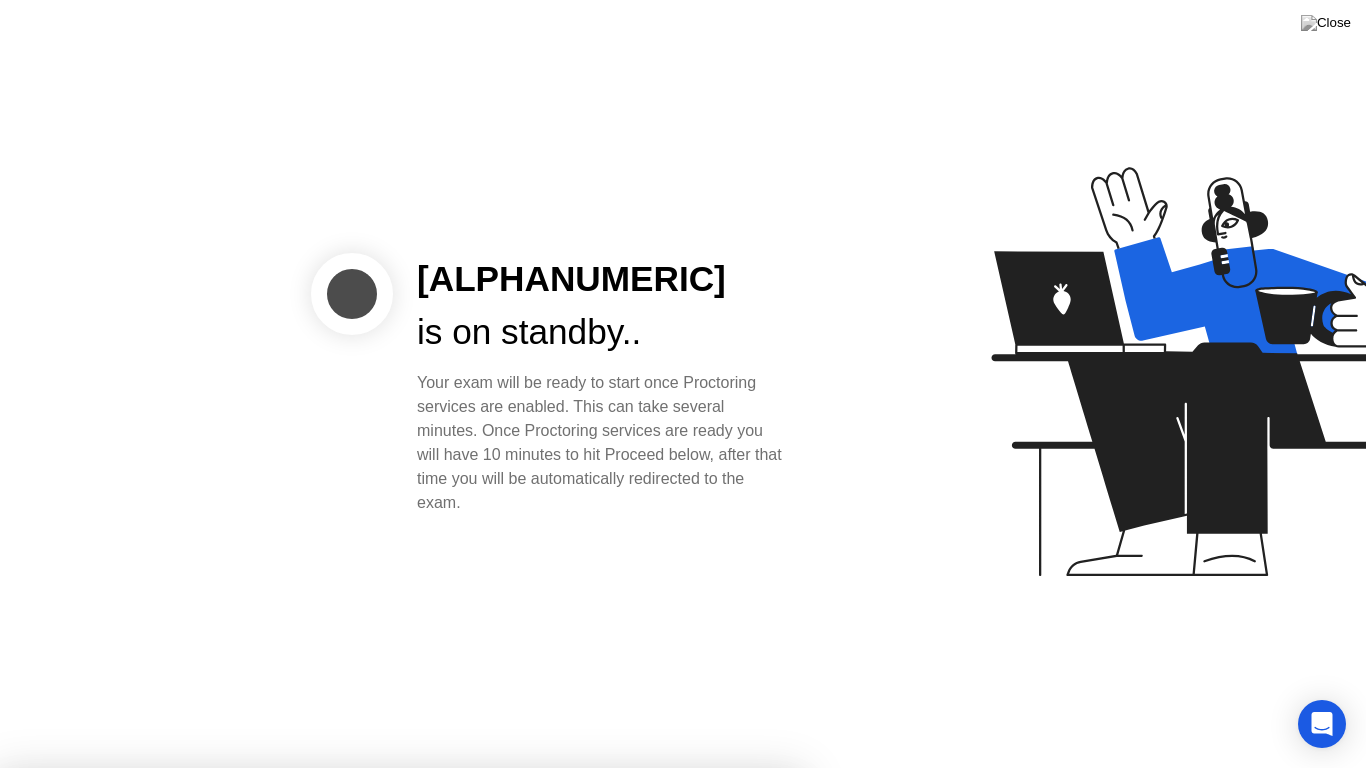 click on "Close App" at bounding box center [400, 1181] 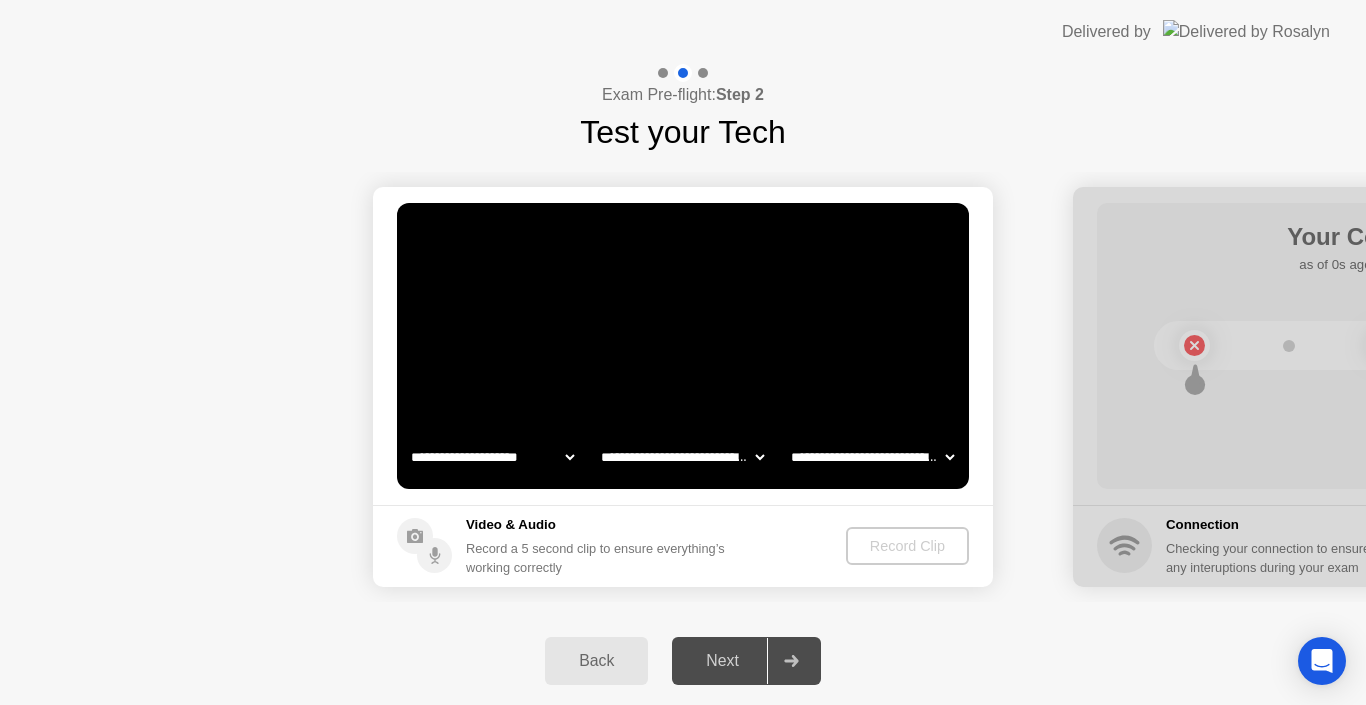 select on "**********" 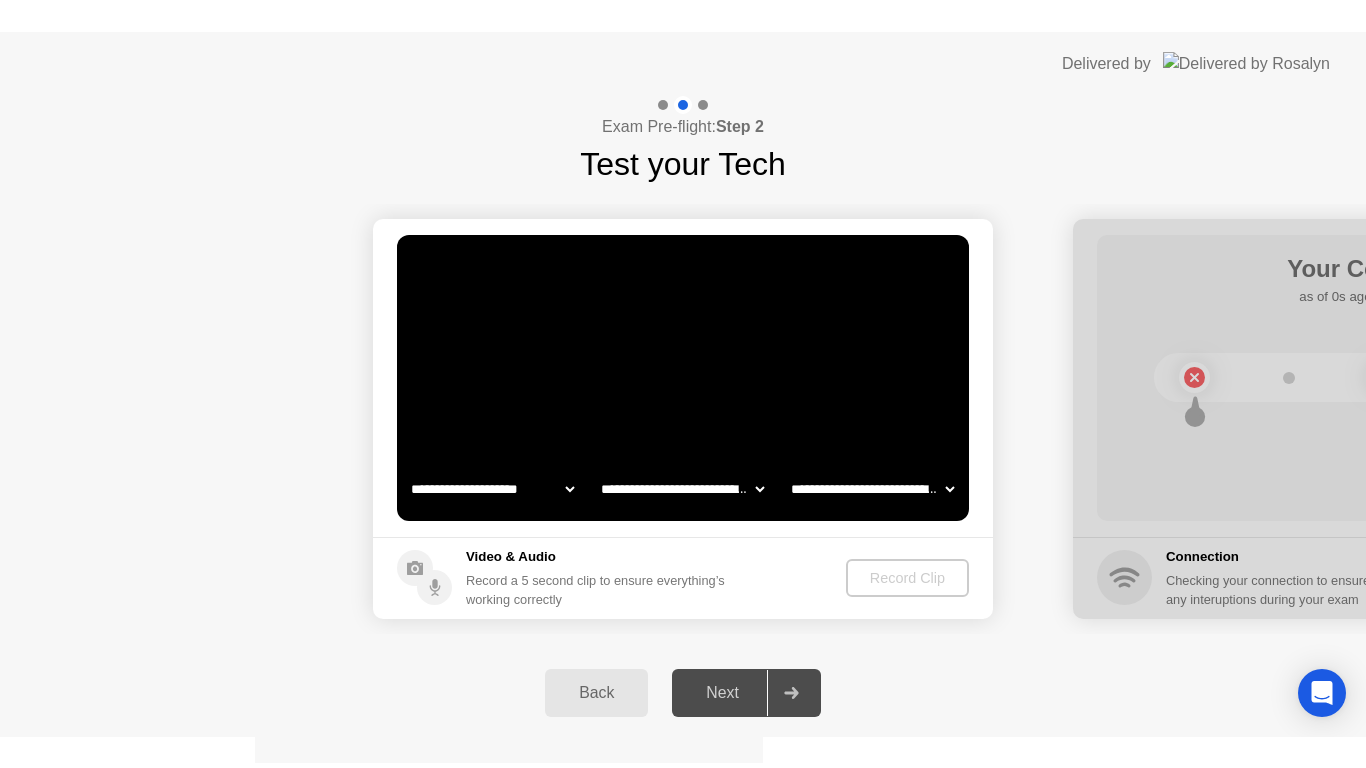 scroll, scrollTop: 0, scrollLeft: 0, axis: both 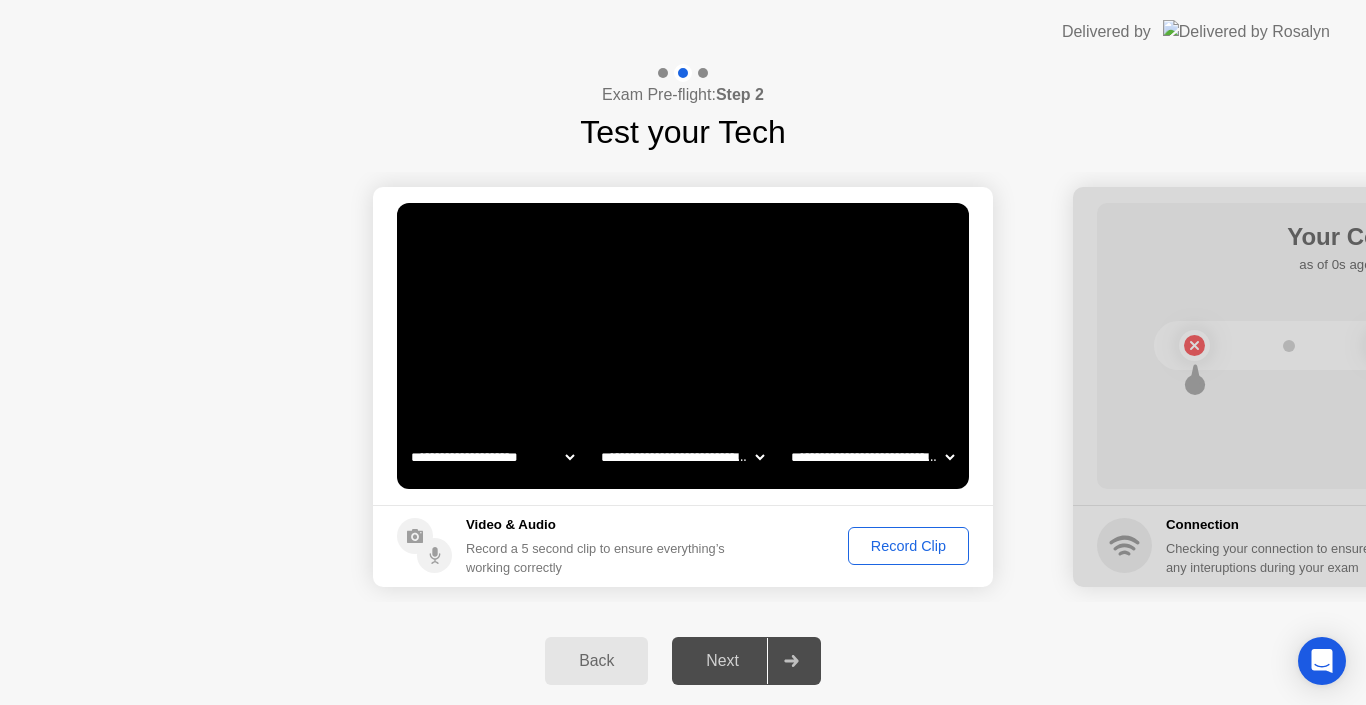 click on "Record Clip" 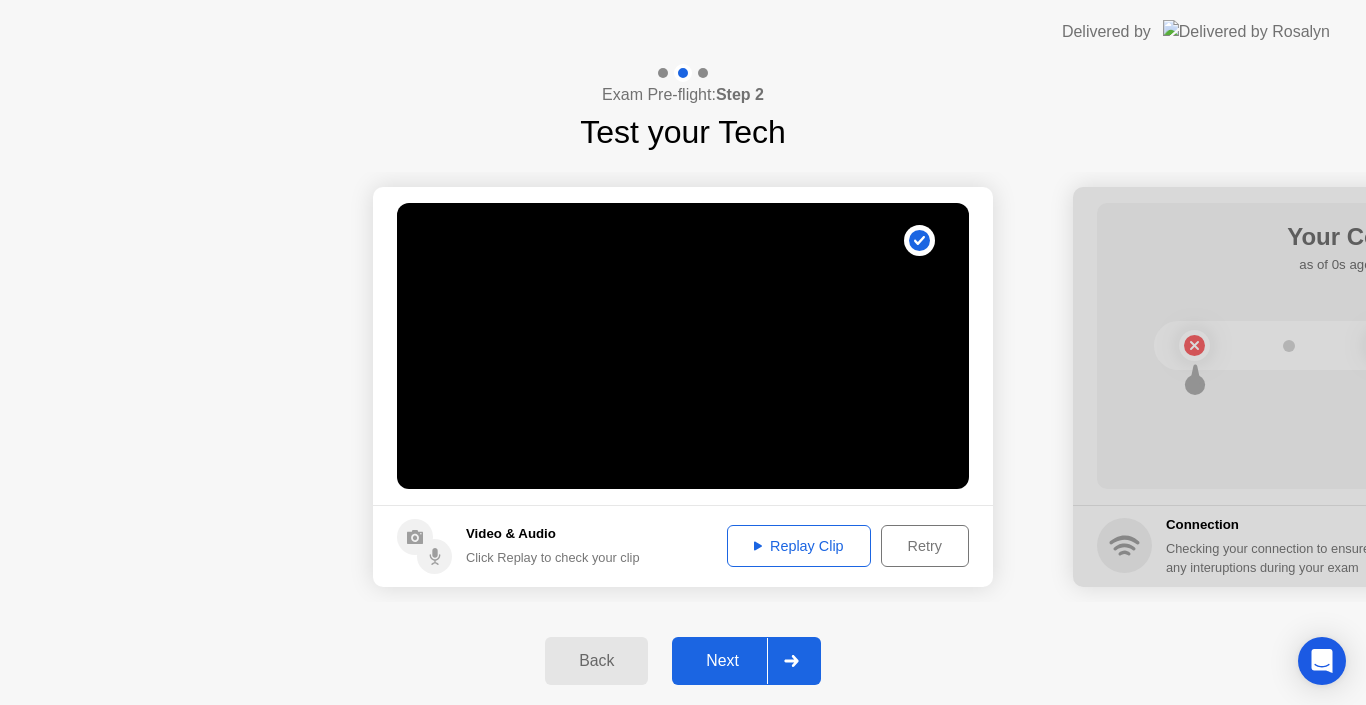 click on "Next" 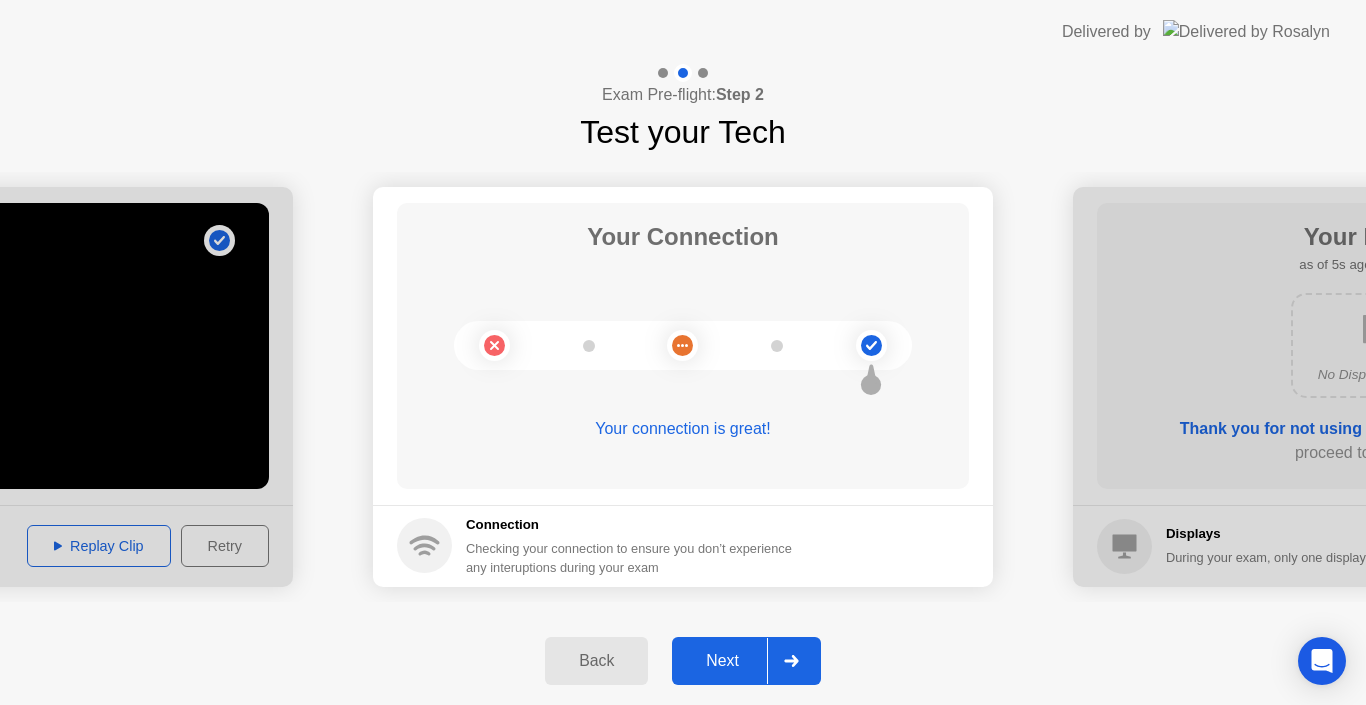 click on "Next" 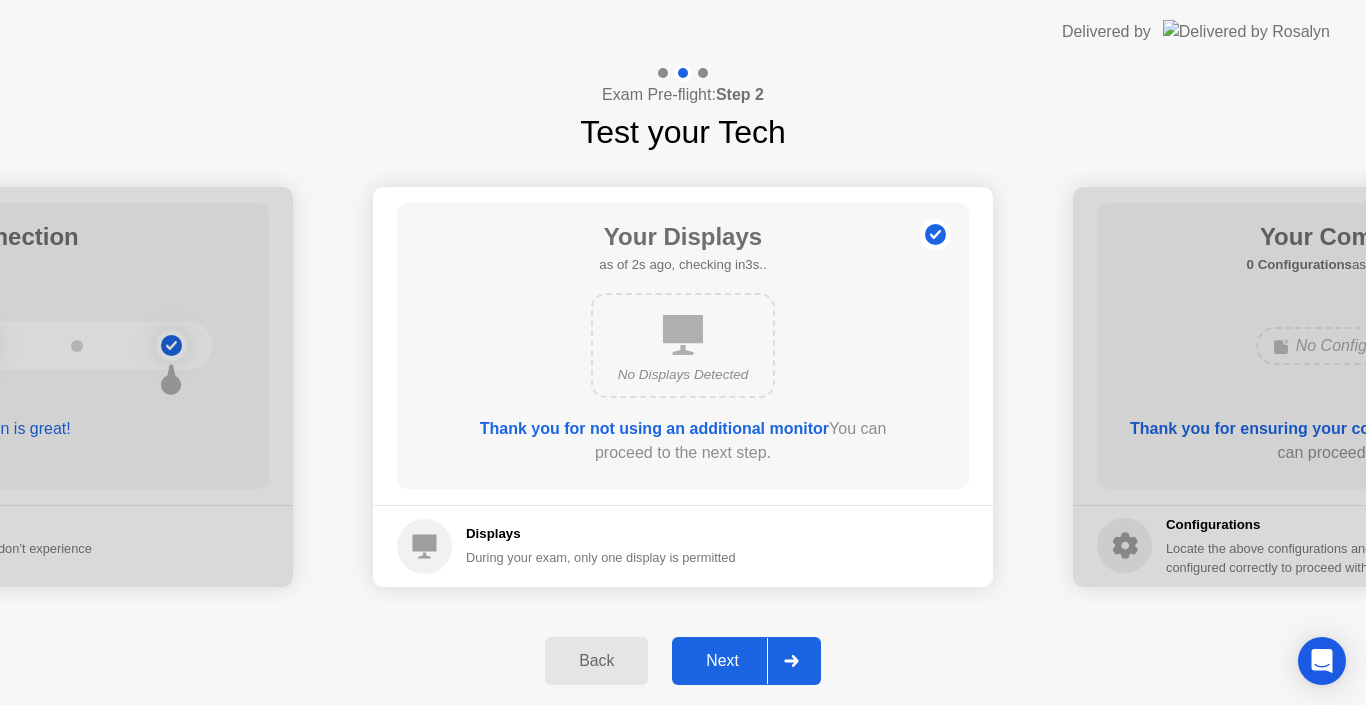 click on "Next" 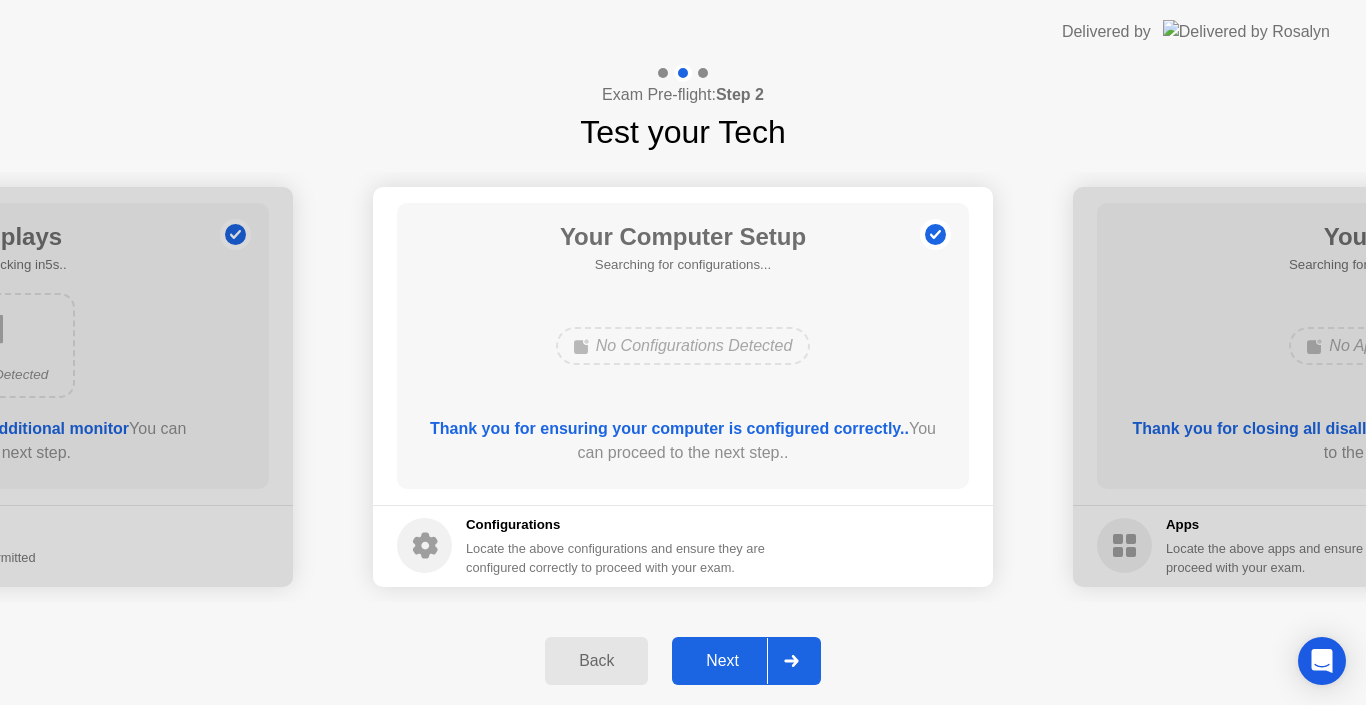 click on "Next" 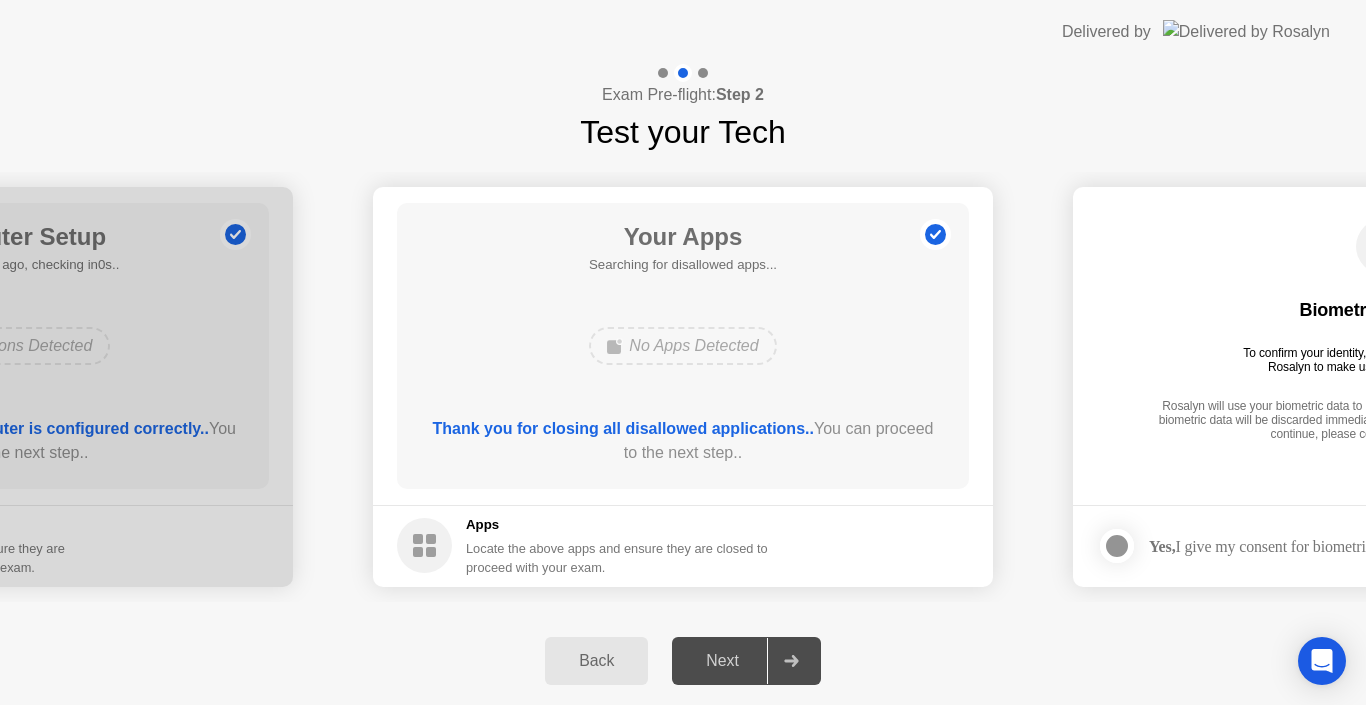 click on "Locate the above apps and ensure they are closed to proceed with your exam." 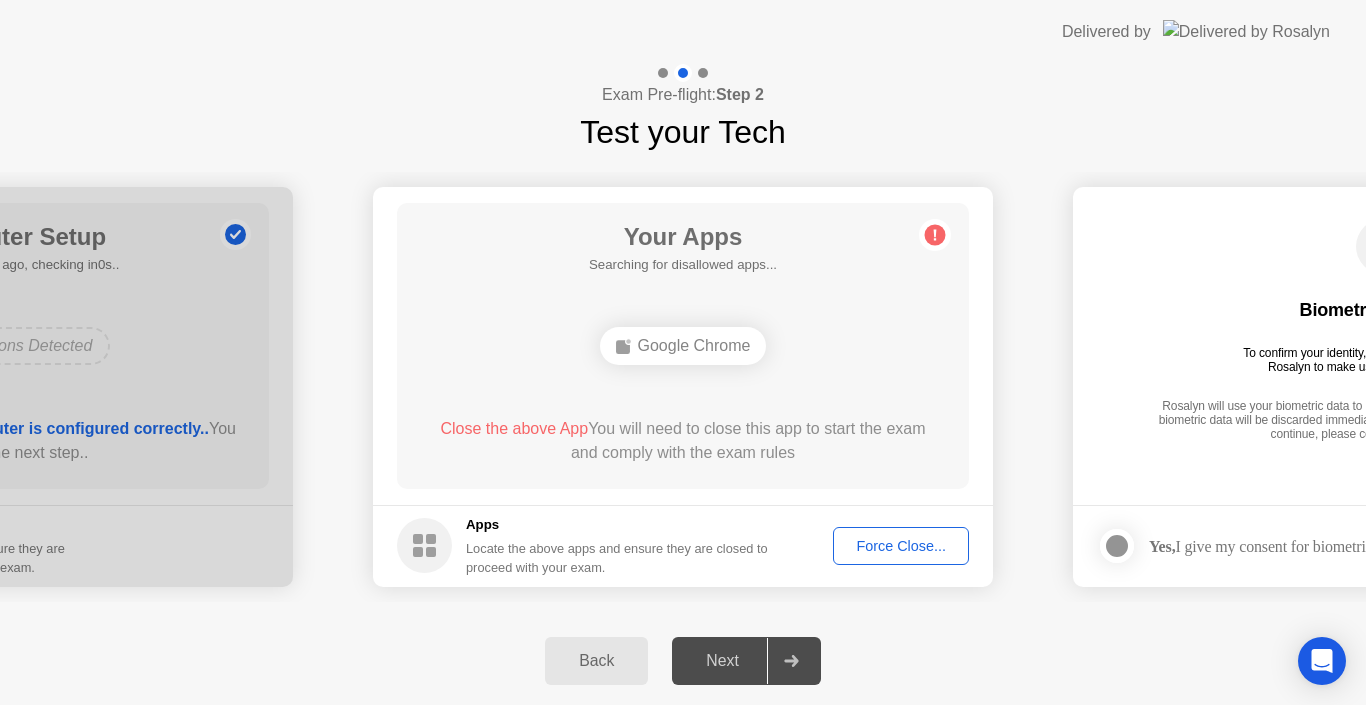 click on "Force Close..." 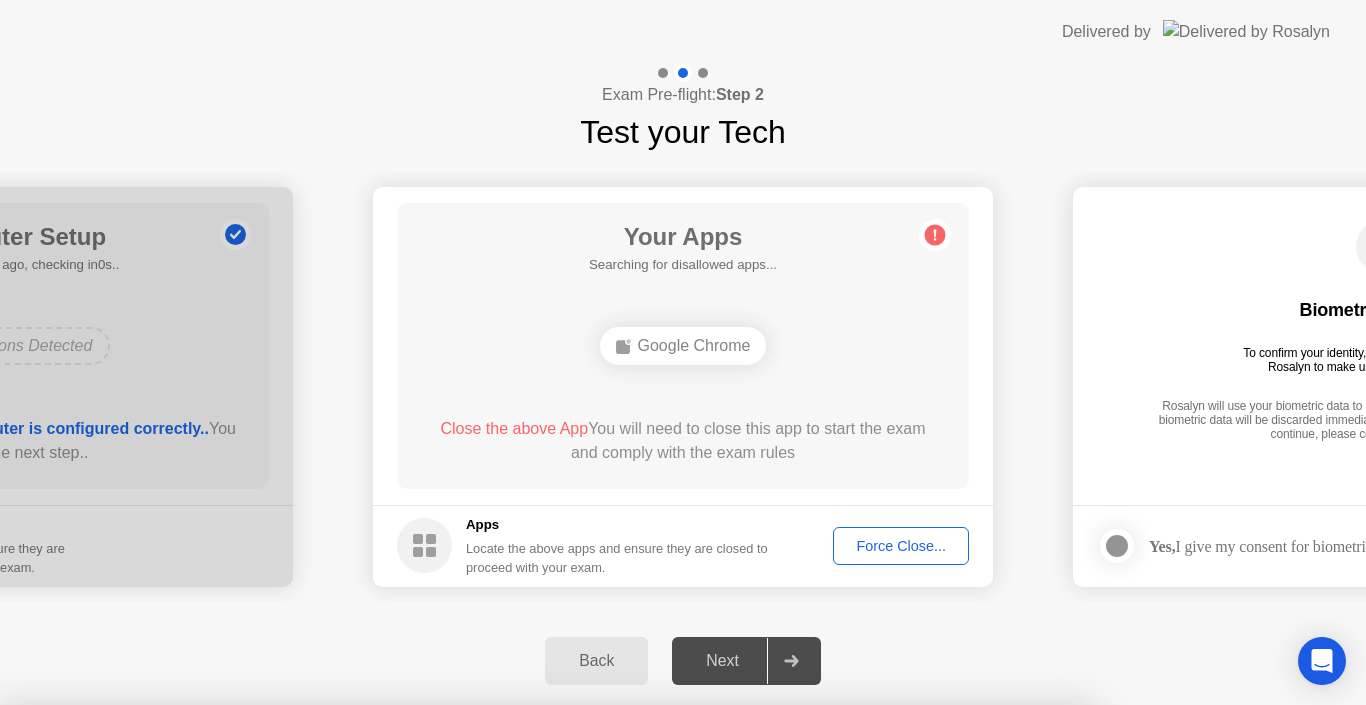 click on "Confirm" at bounding box center (613, 981) 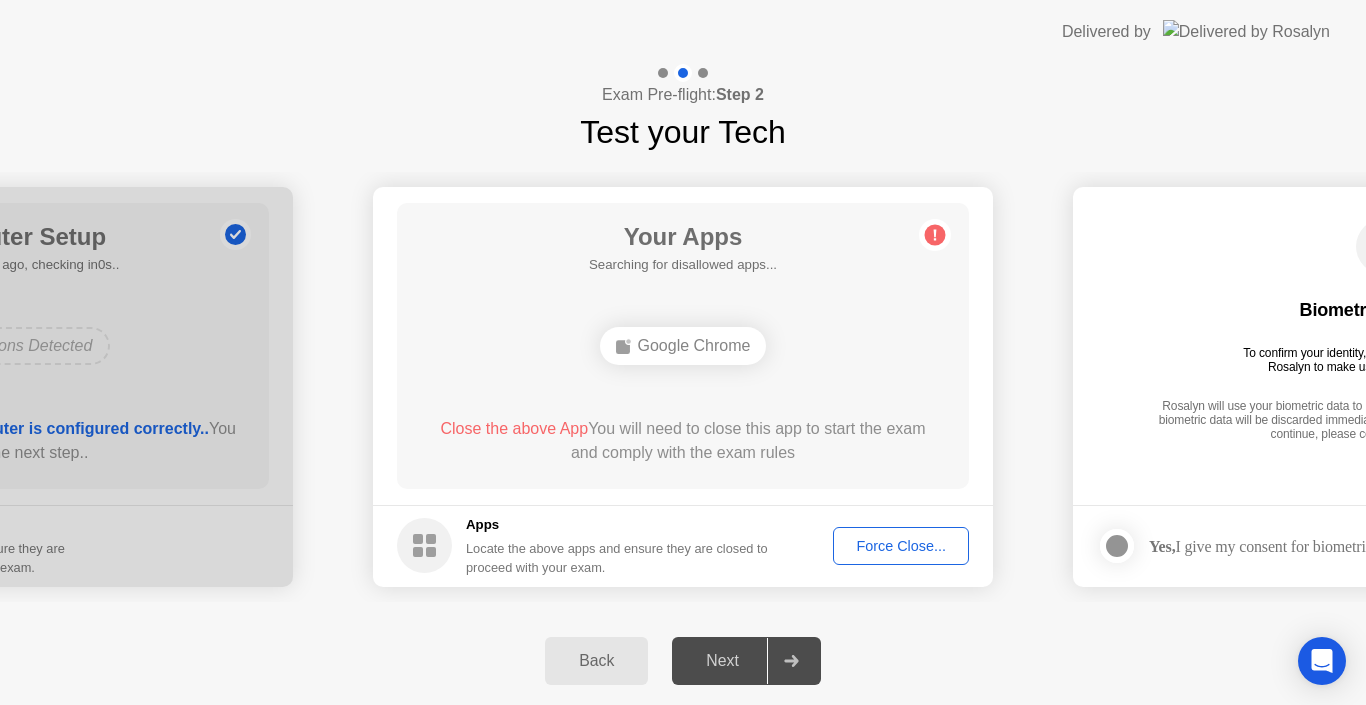 click on "Force Close..." 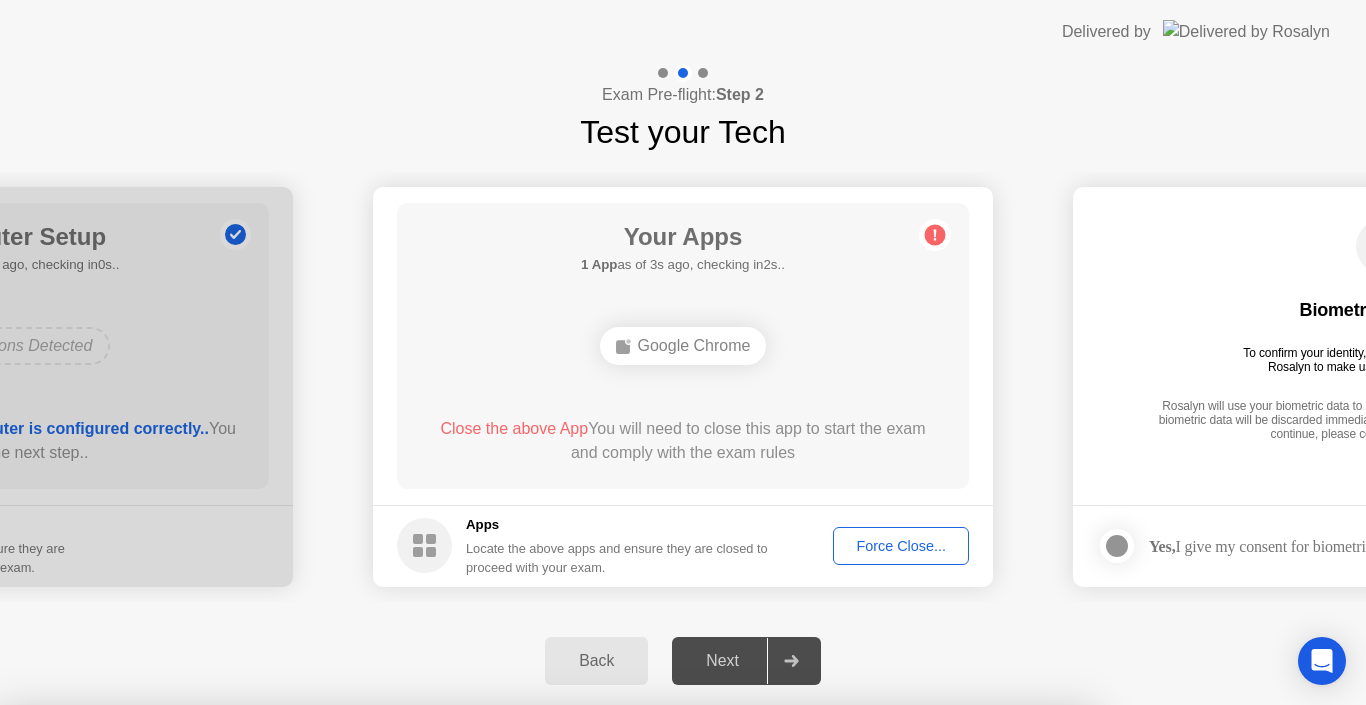click on "Confirm" at bounding box center [613, 981] 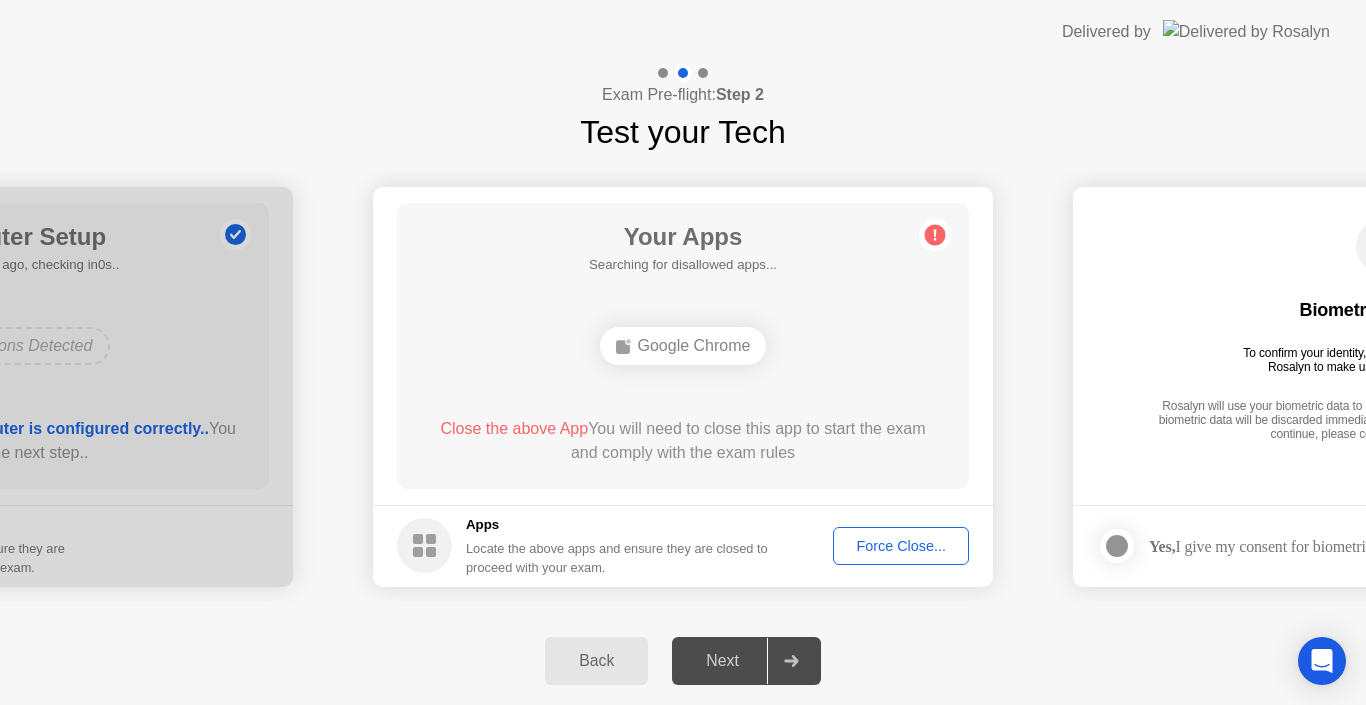 click on "Force Close..." 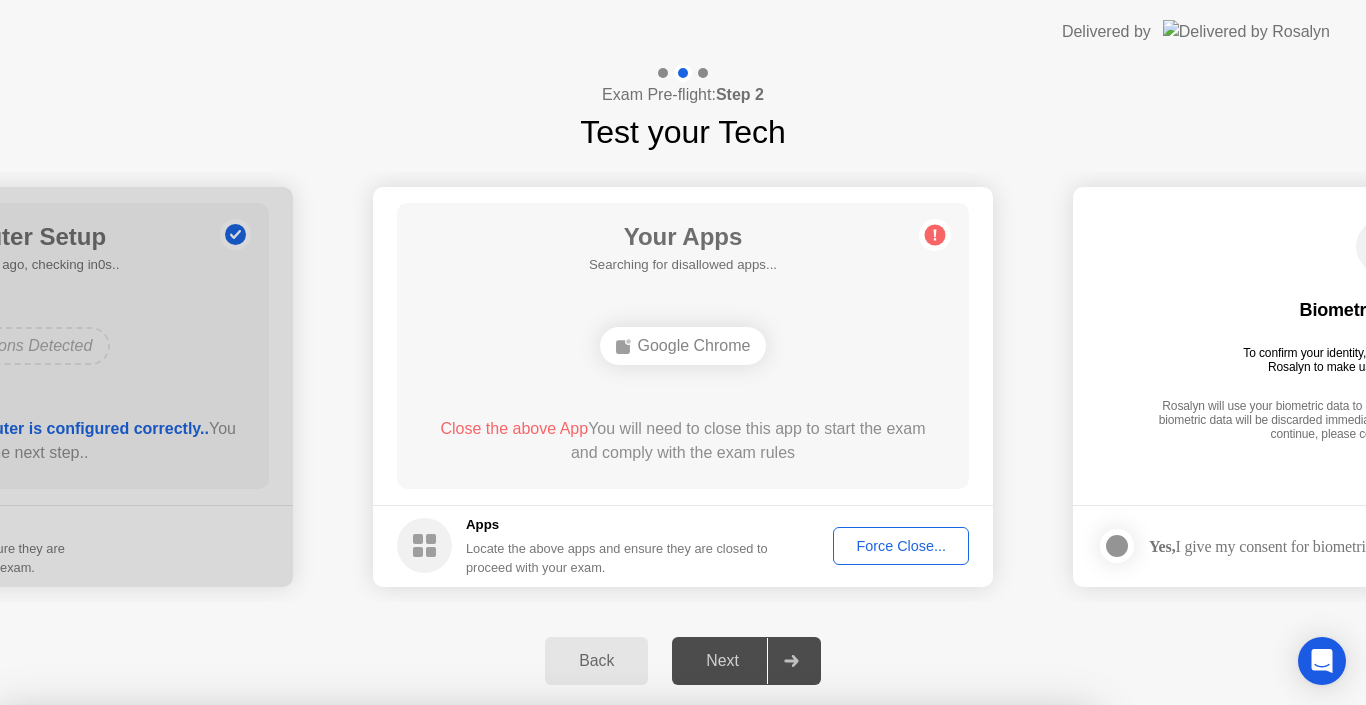 click on "Confirm" at bounding box center (613, 981) 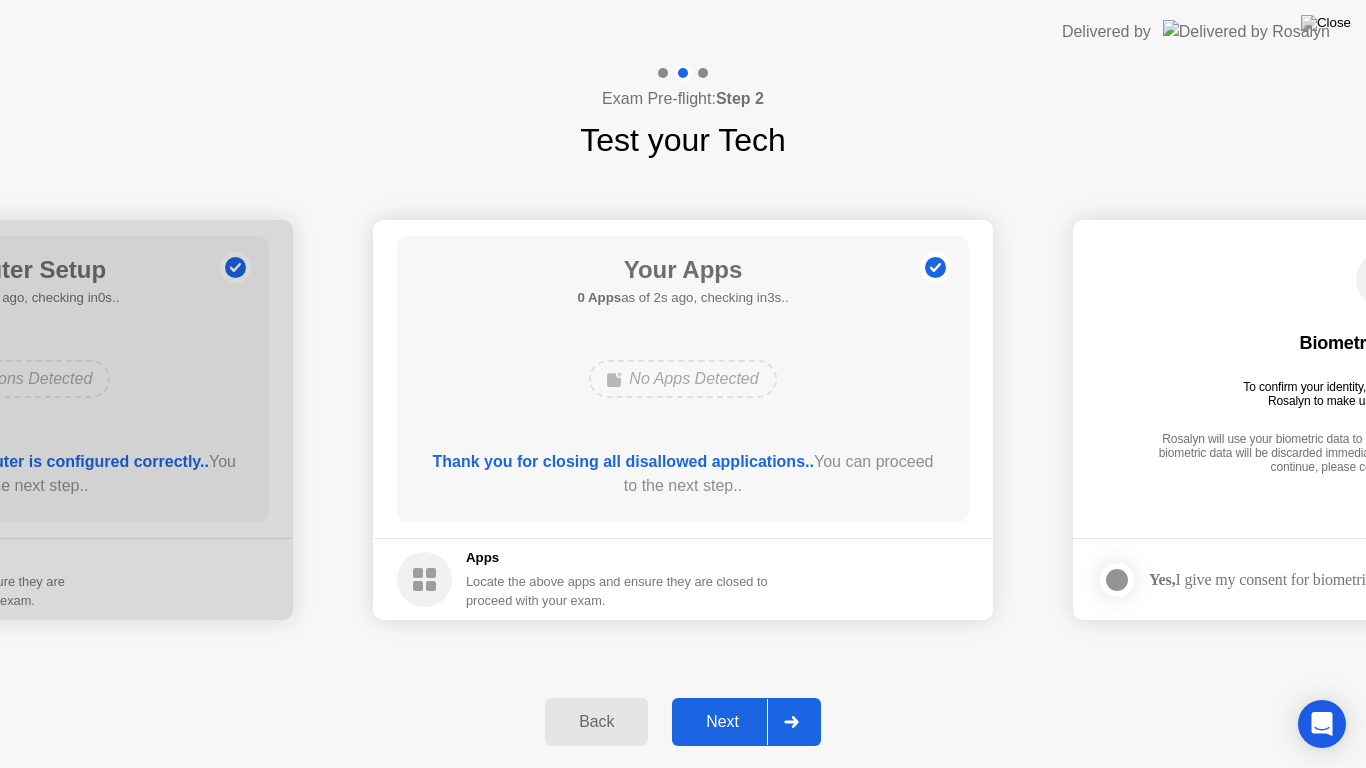 click on "Next" 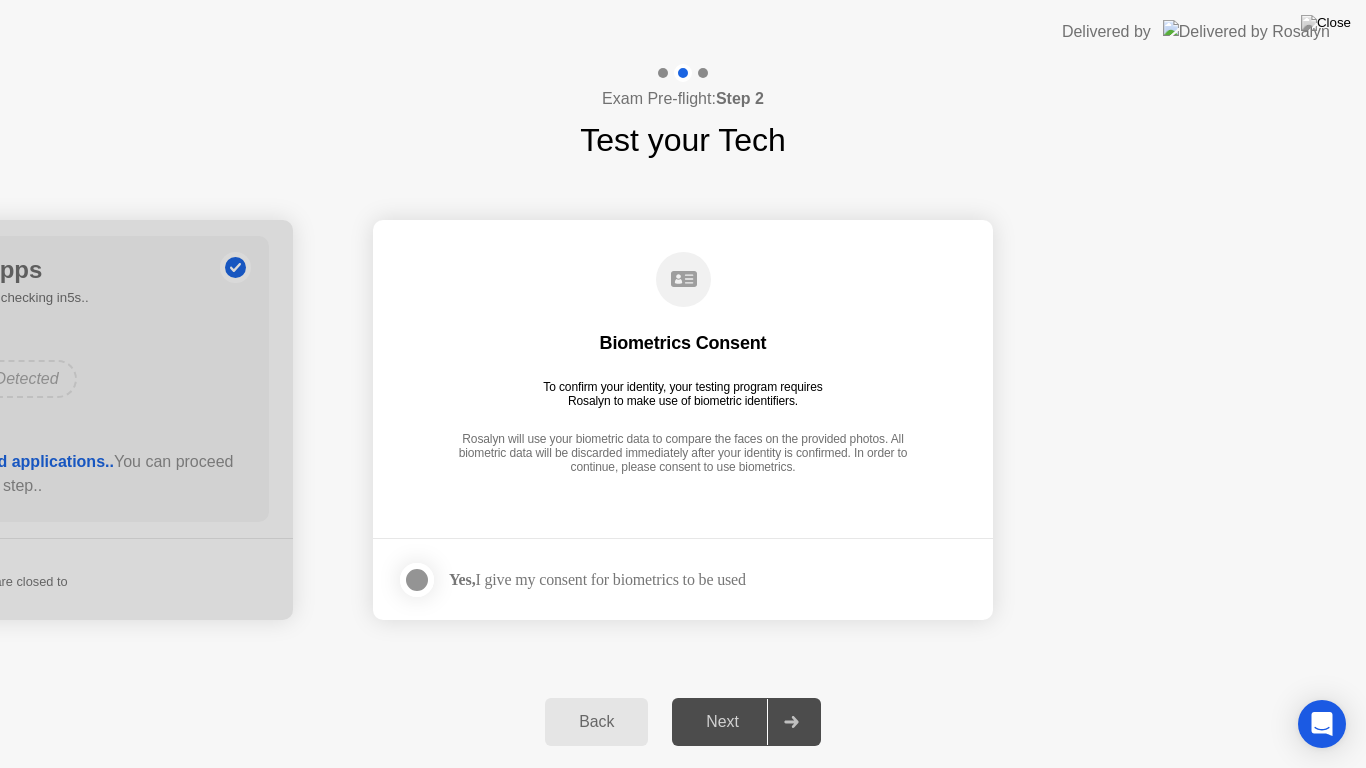 click 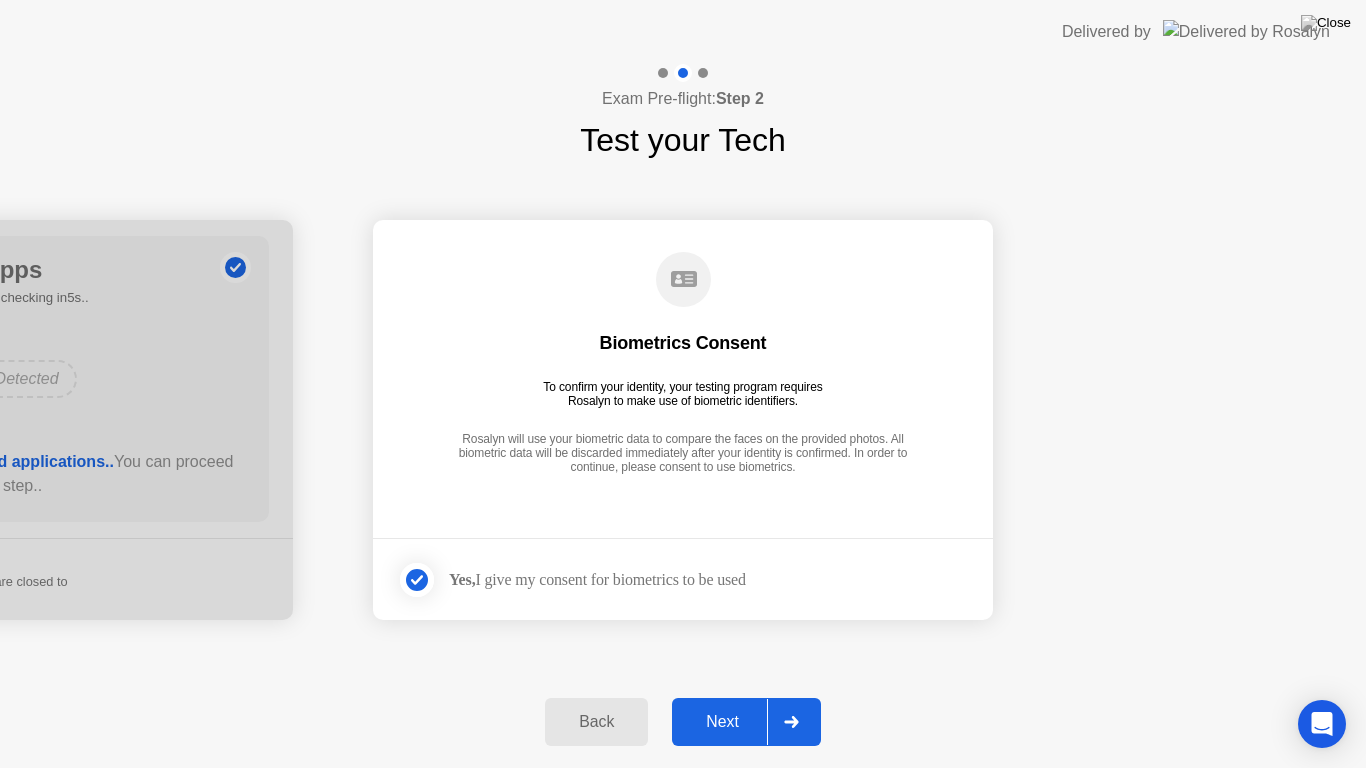 click on "Next" 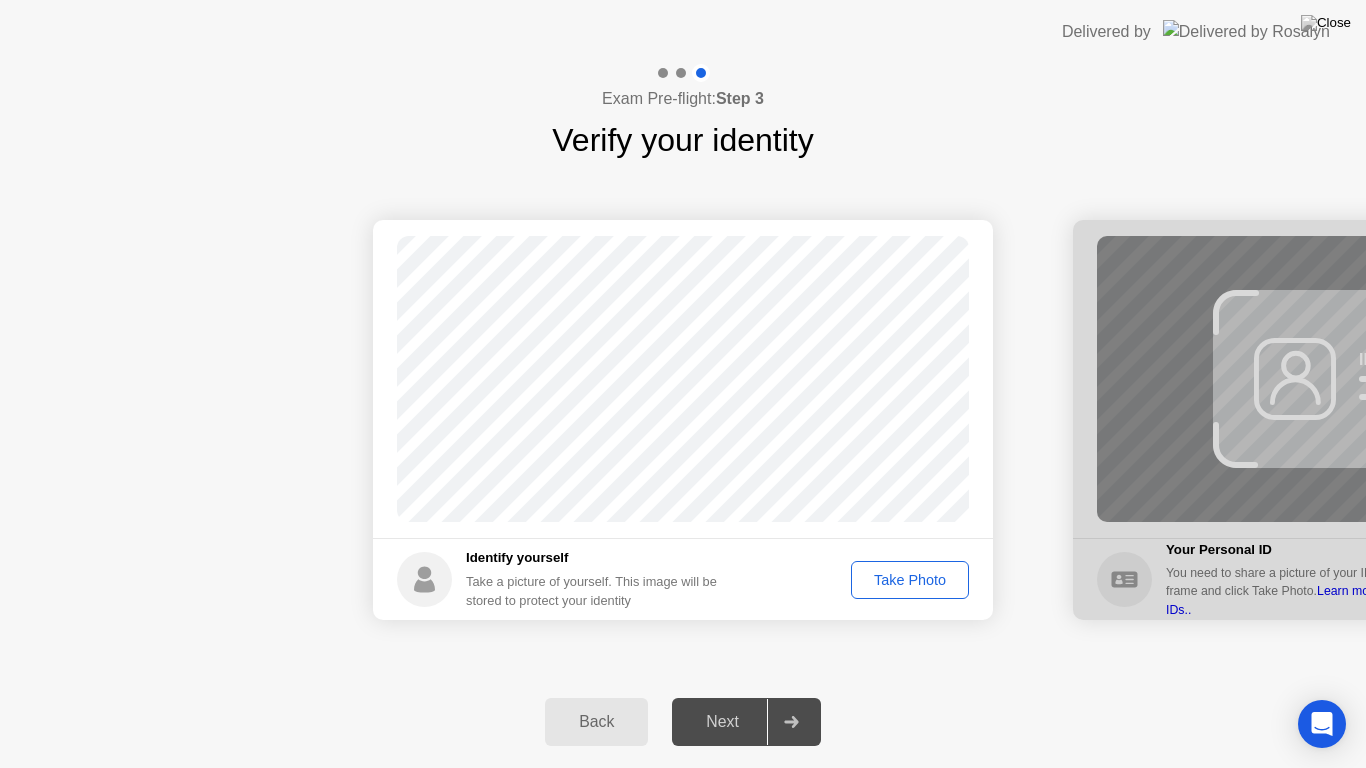 click on "Take Photo" 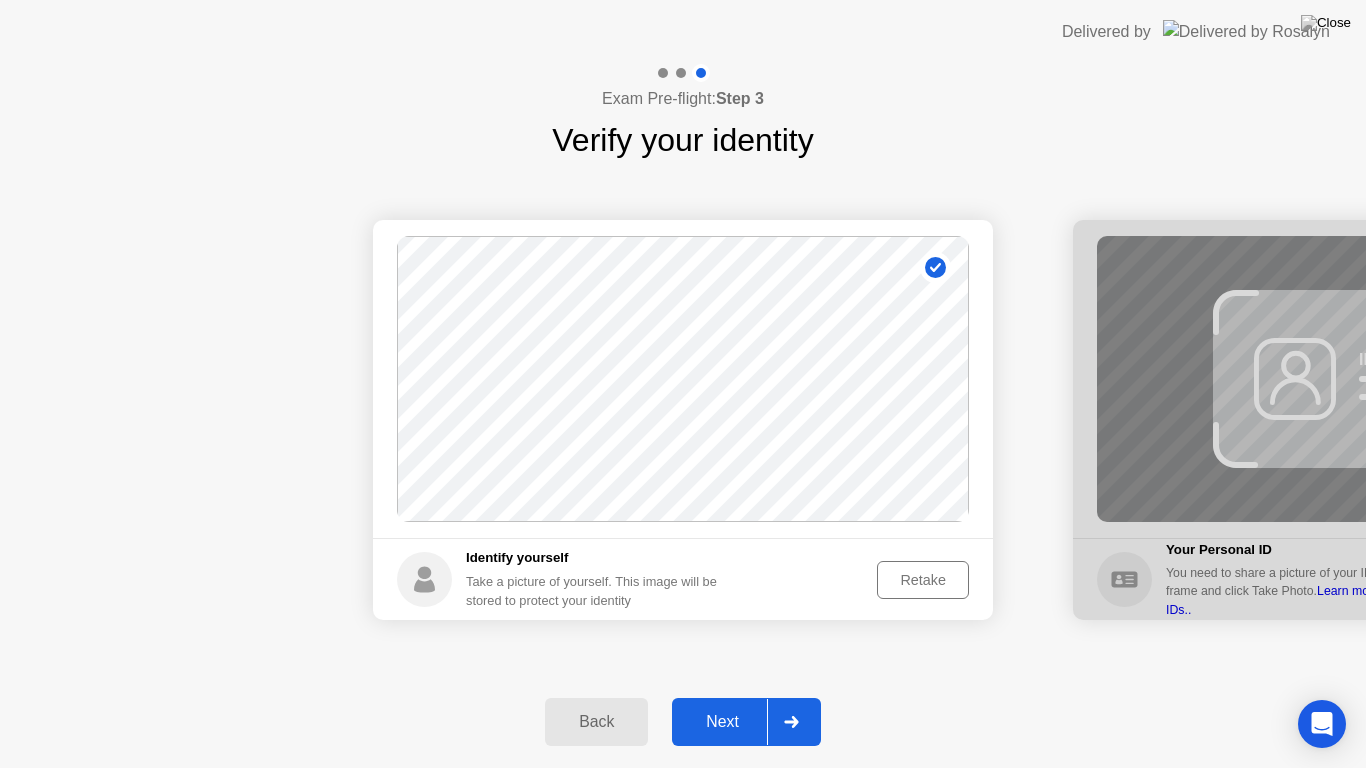 click on "Next" 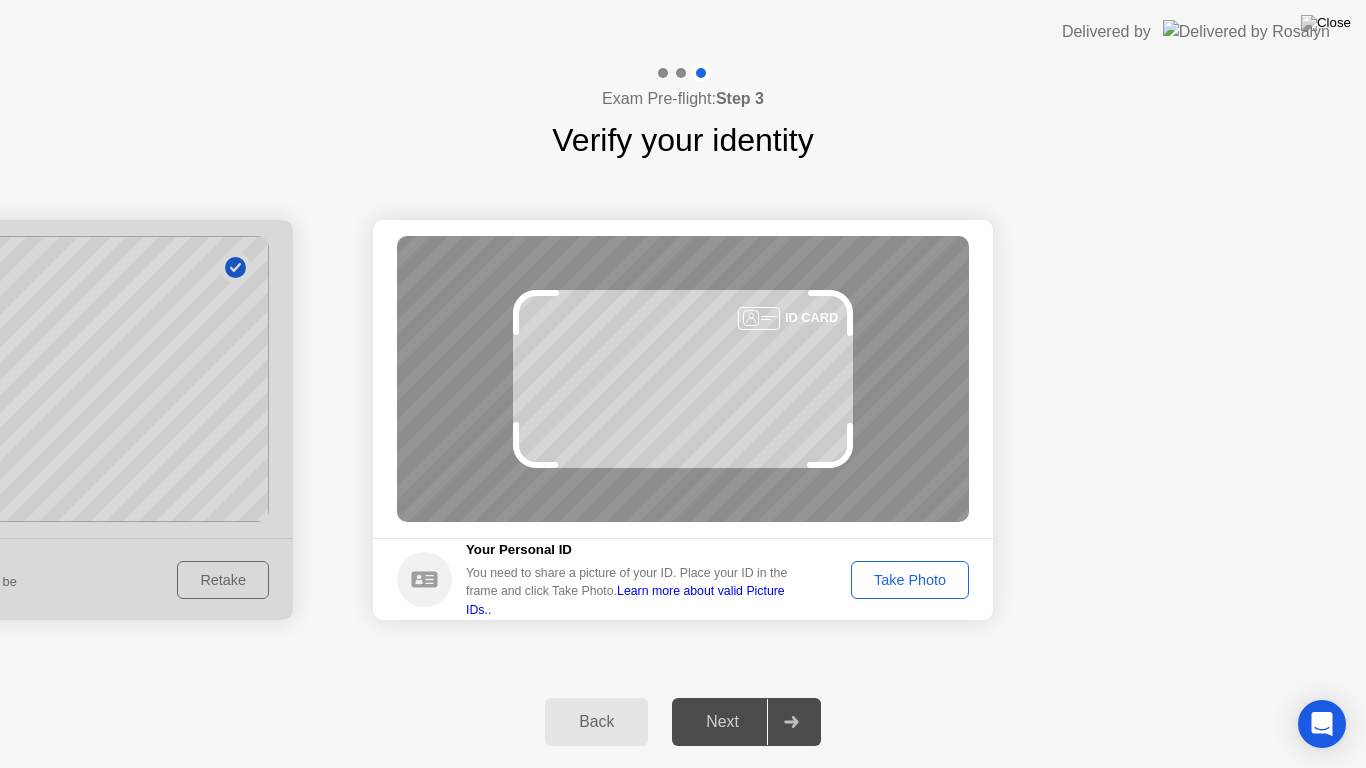 click on "Take Photo" 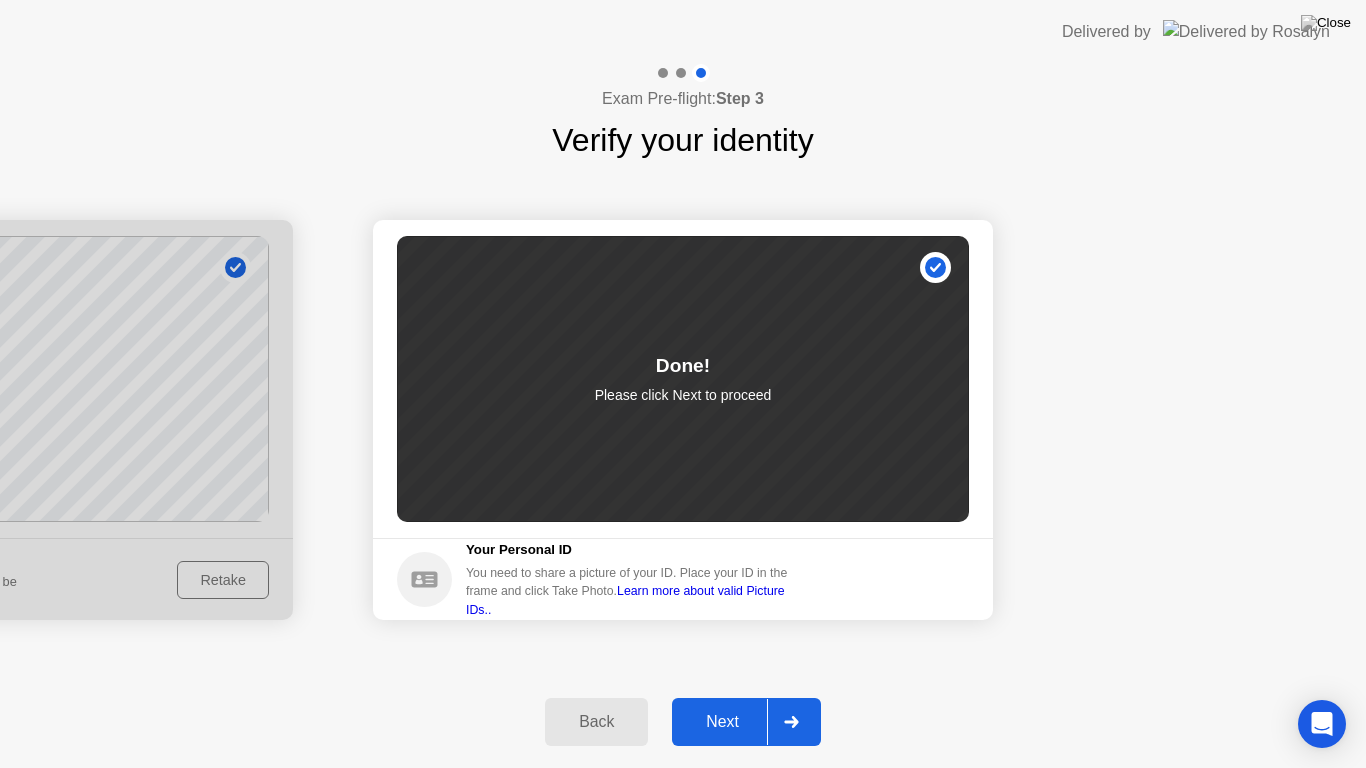 click on "Next" 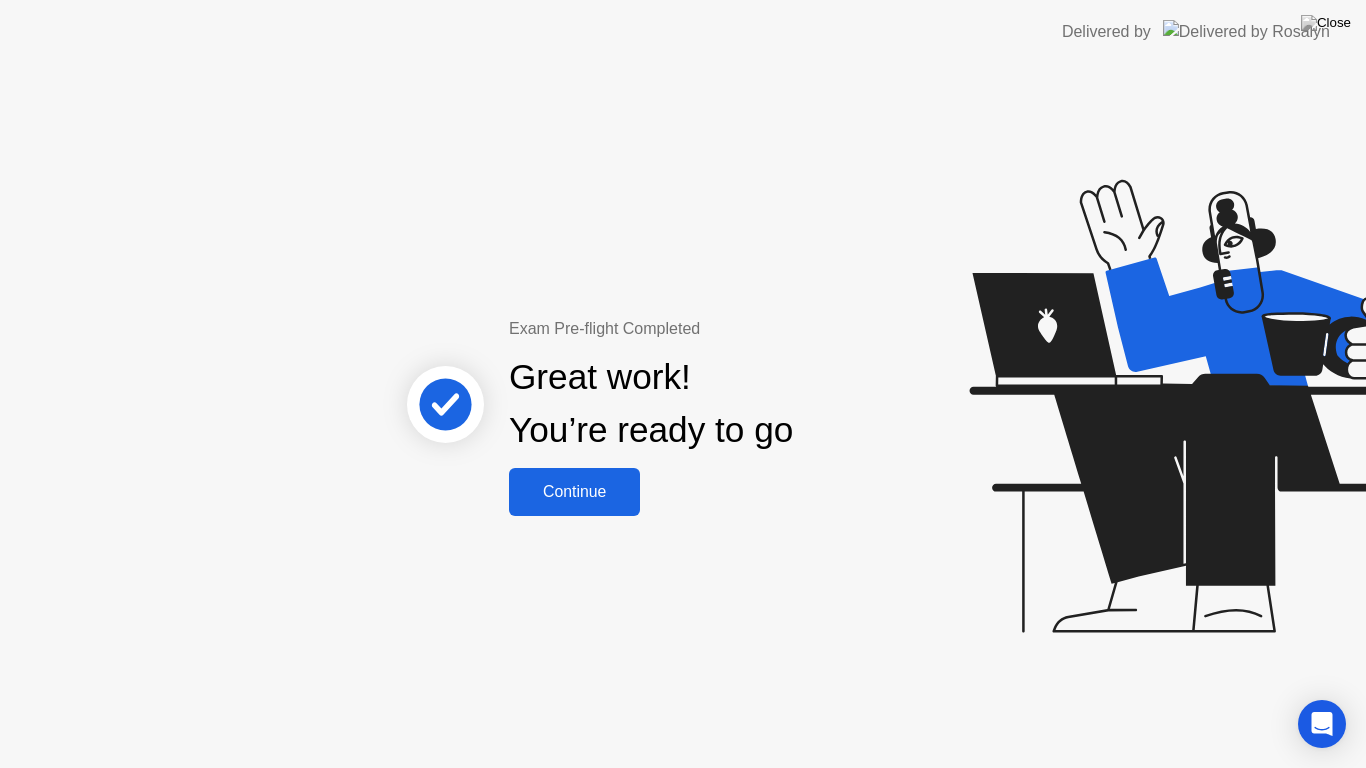 click on "Exam Pre-flight Completed  Great work!   You’re ready to go  Continue" 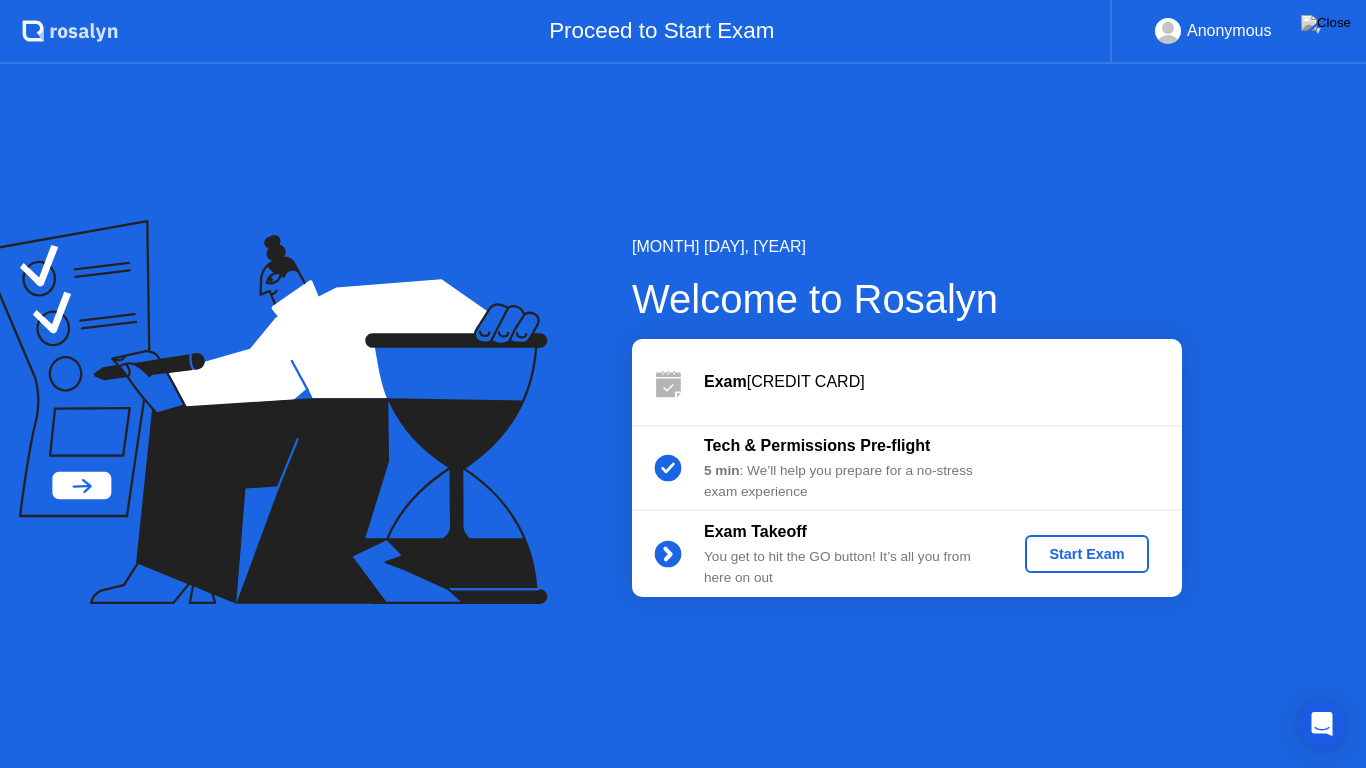 click on "Start Exam" 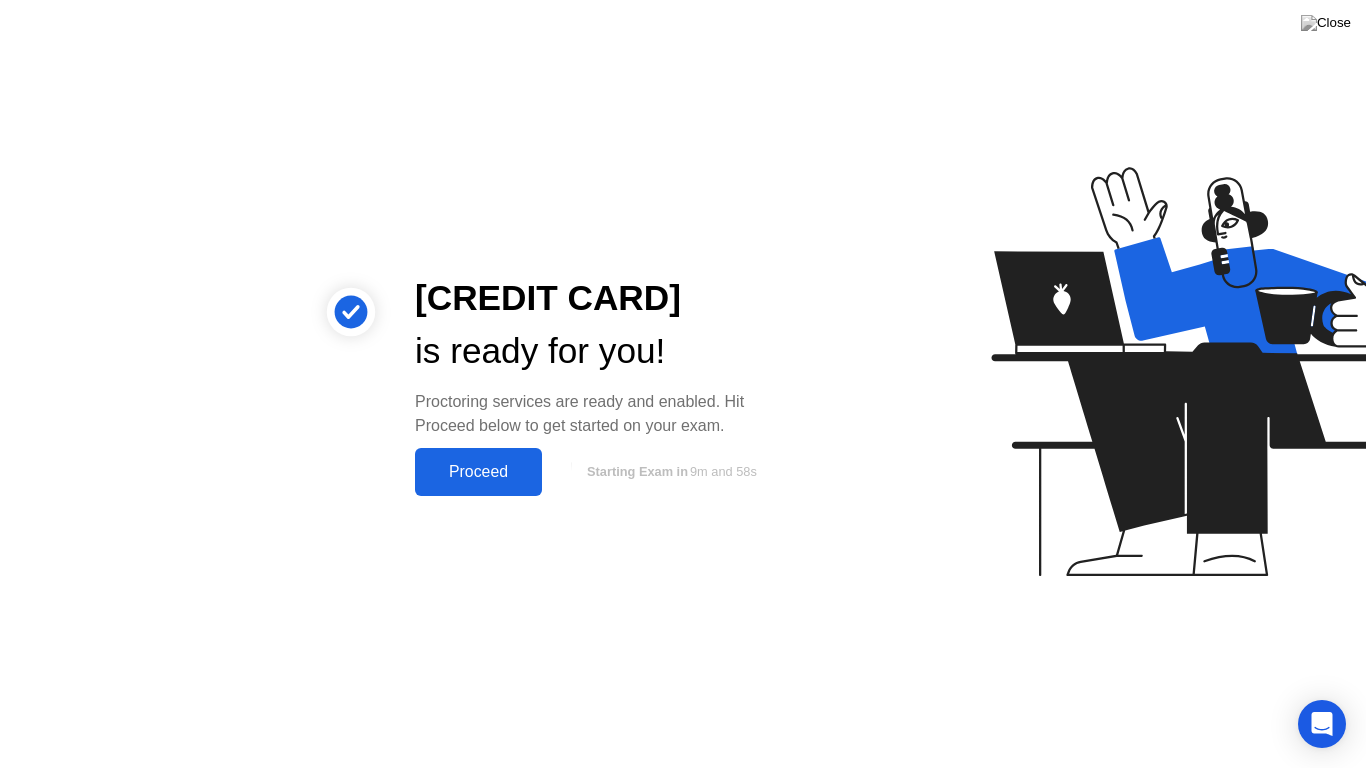click on "Proceed" 